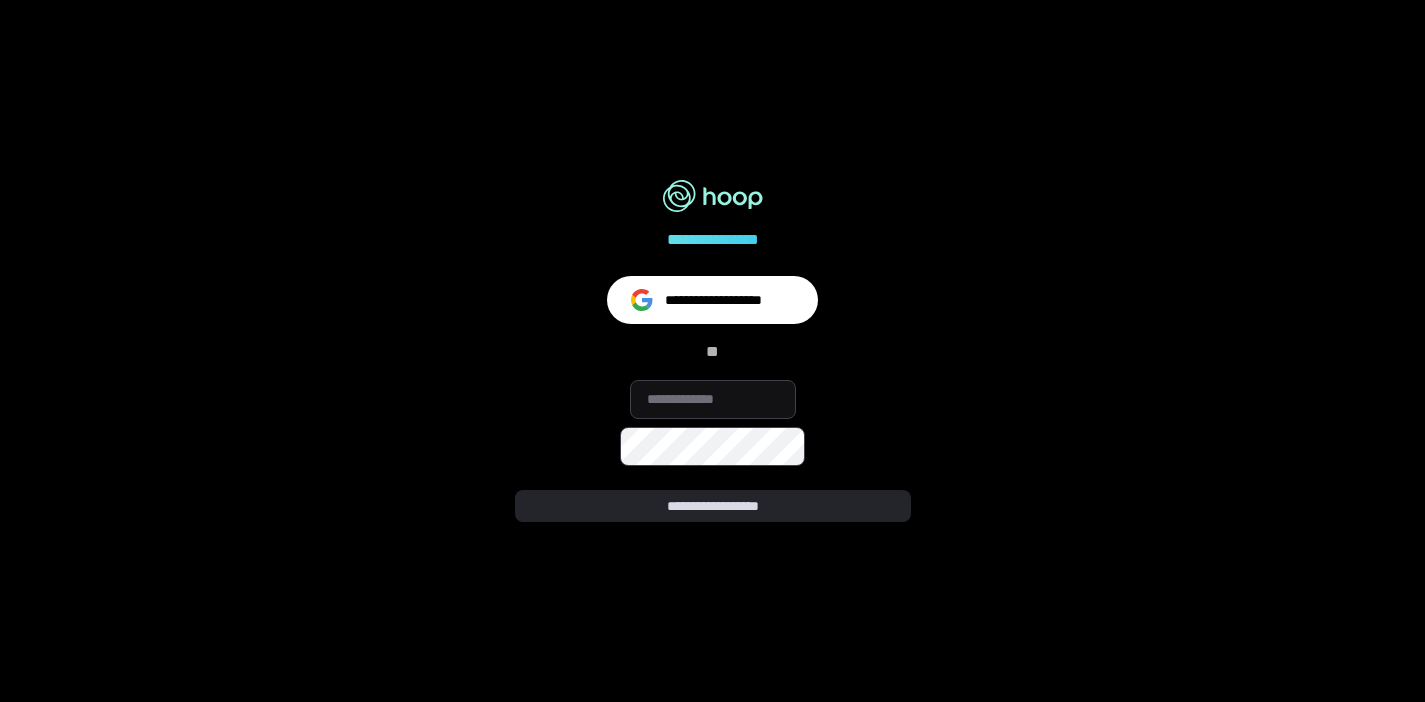 scroll, scrollTop: 0, scrollLeft: 0, axis: both 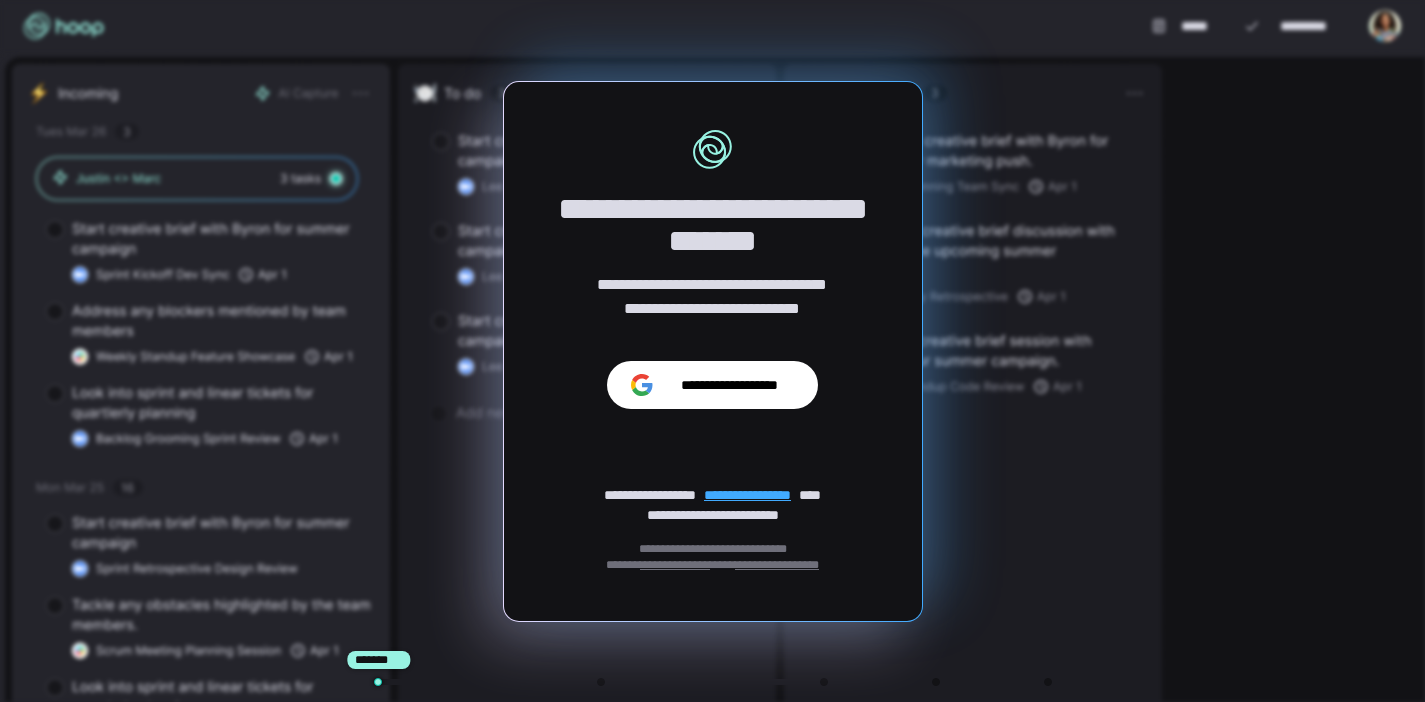 click on "**********" at bounding box center [729, 385] 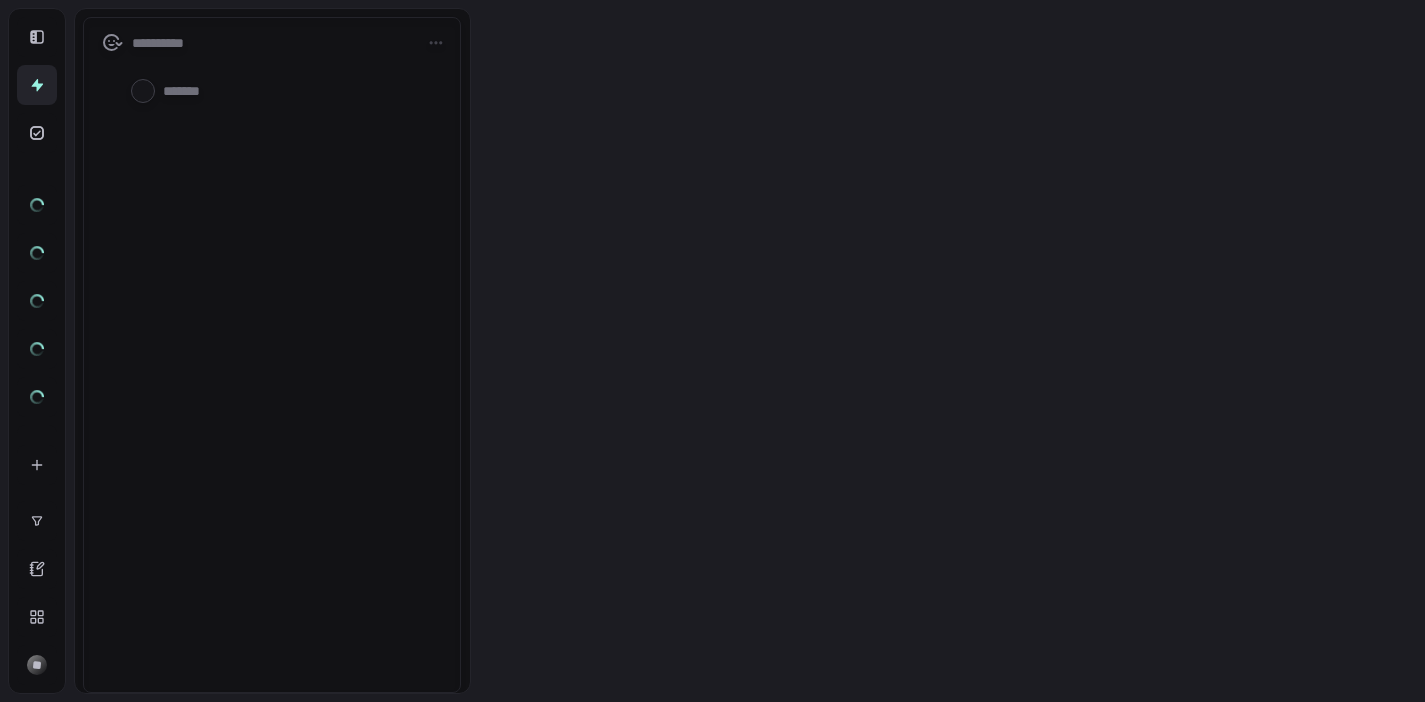 scroll, scrollTop: 0, scrollLeft: 0, axis: both 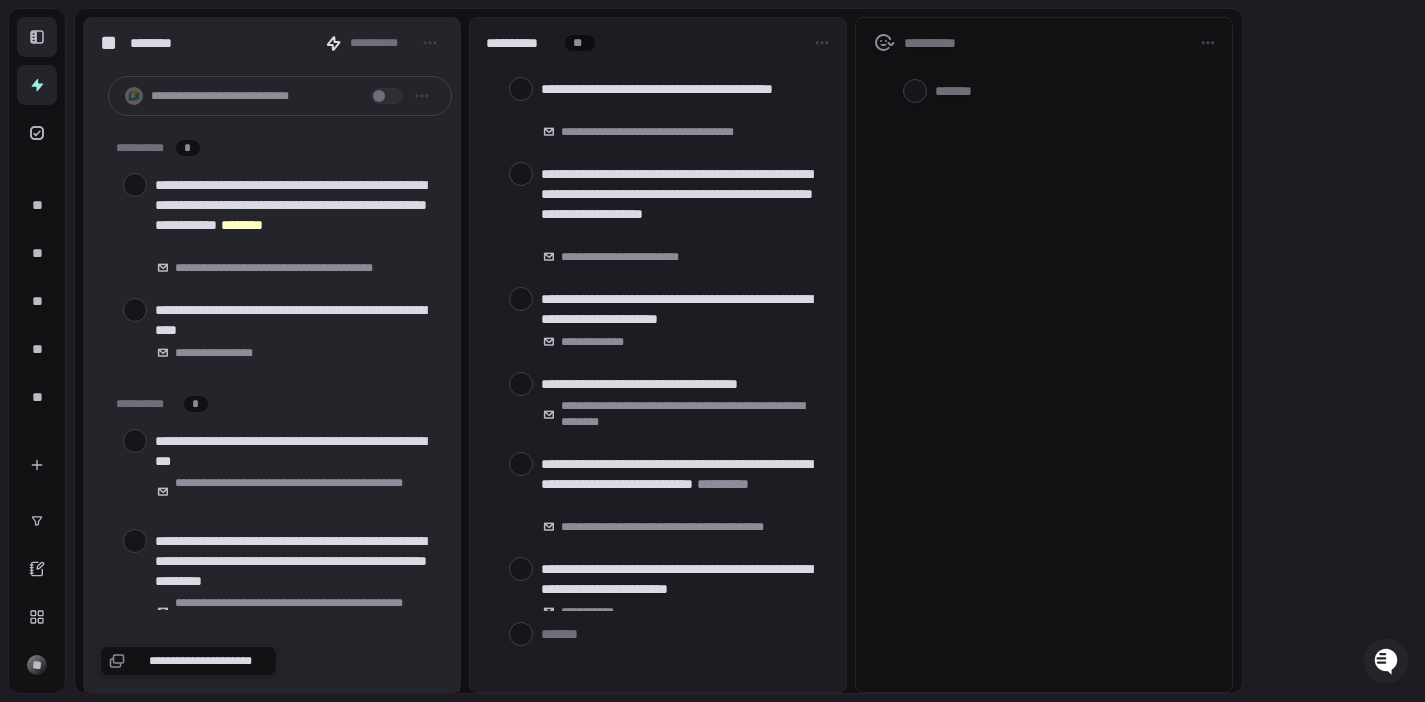 click at bounding box center [37, 37] 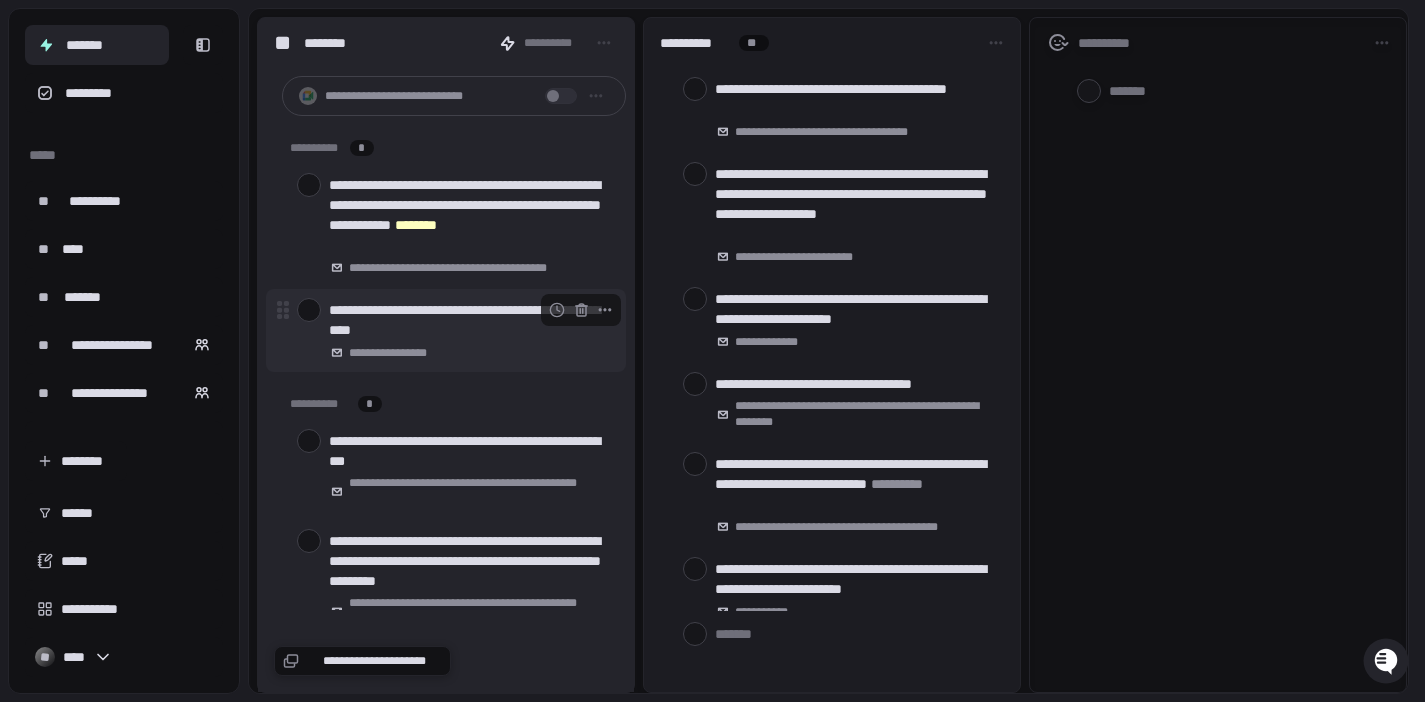 click at bounding box center [309, 310] 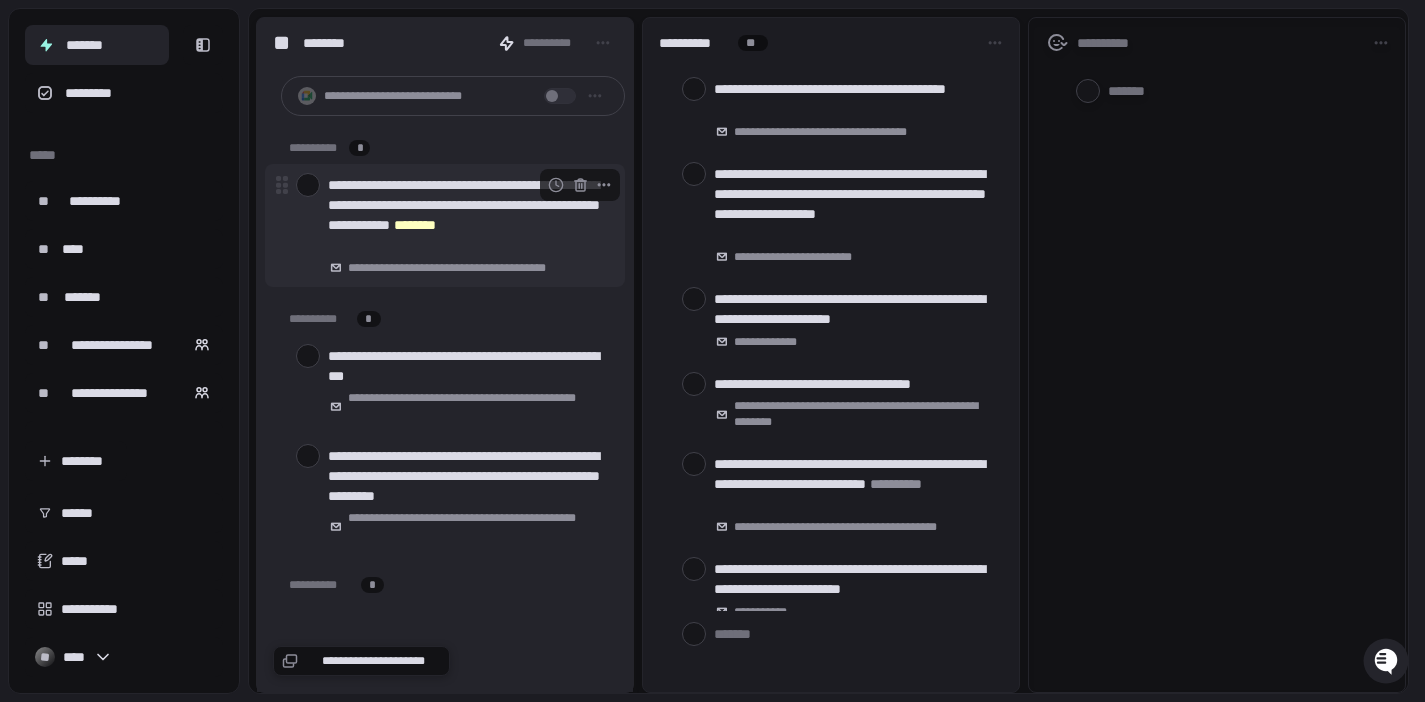 scroll, scrollTop: 0, scrollLeft: 2, axis: horizontal 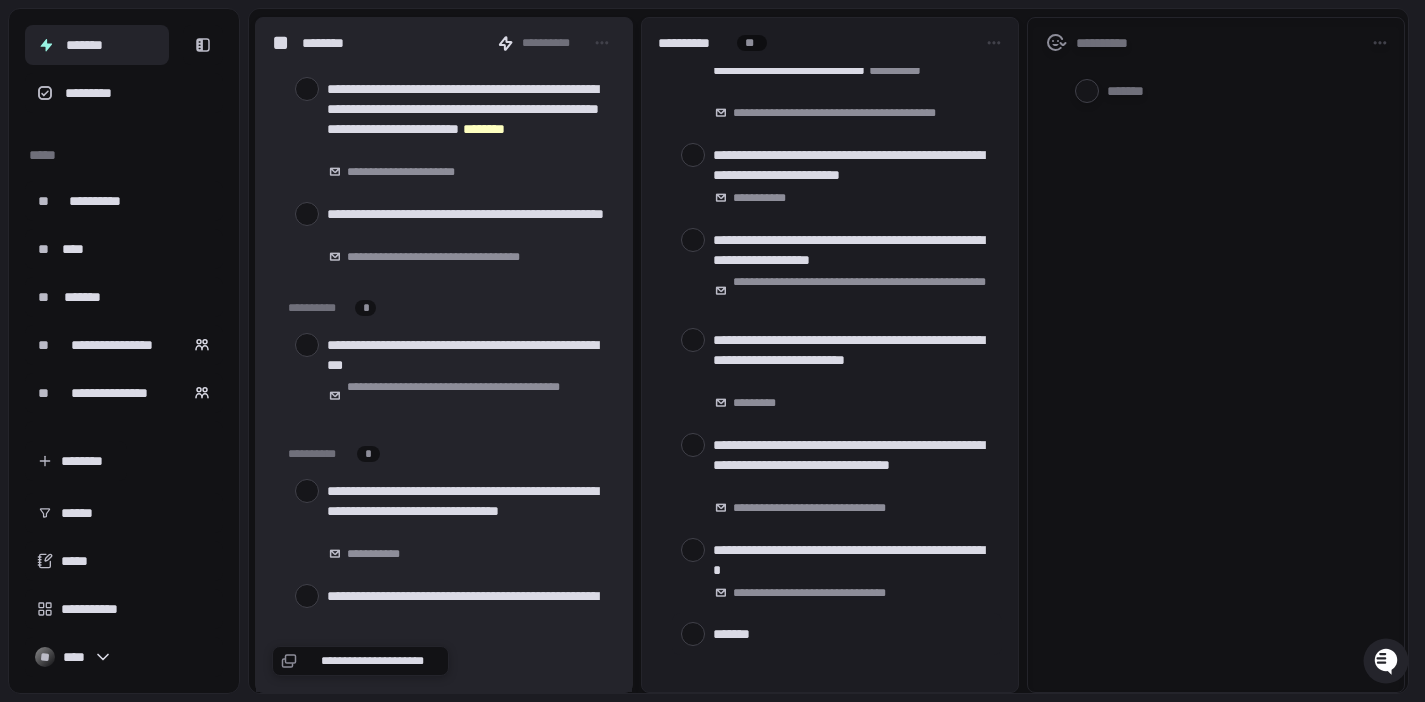 click at bounding box center (693, 634) 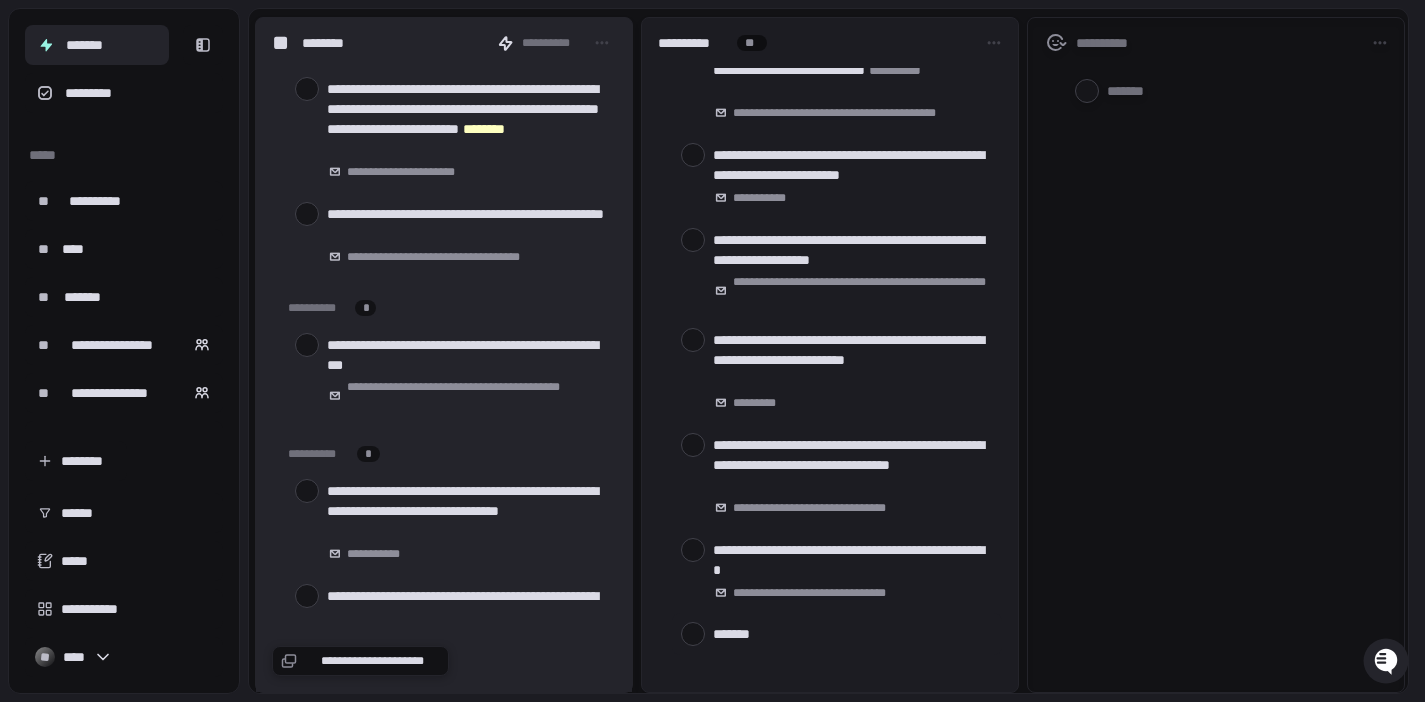 click at bounding box center [693, 634] 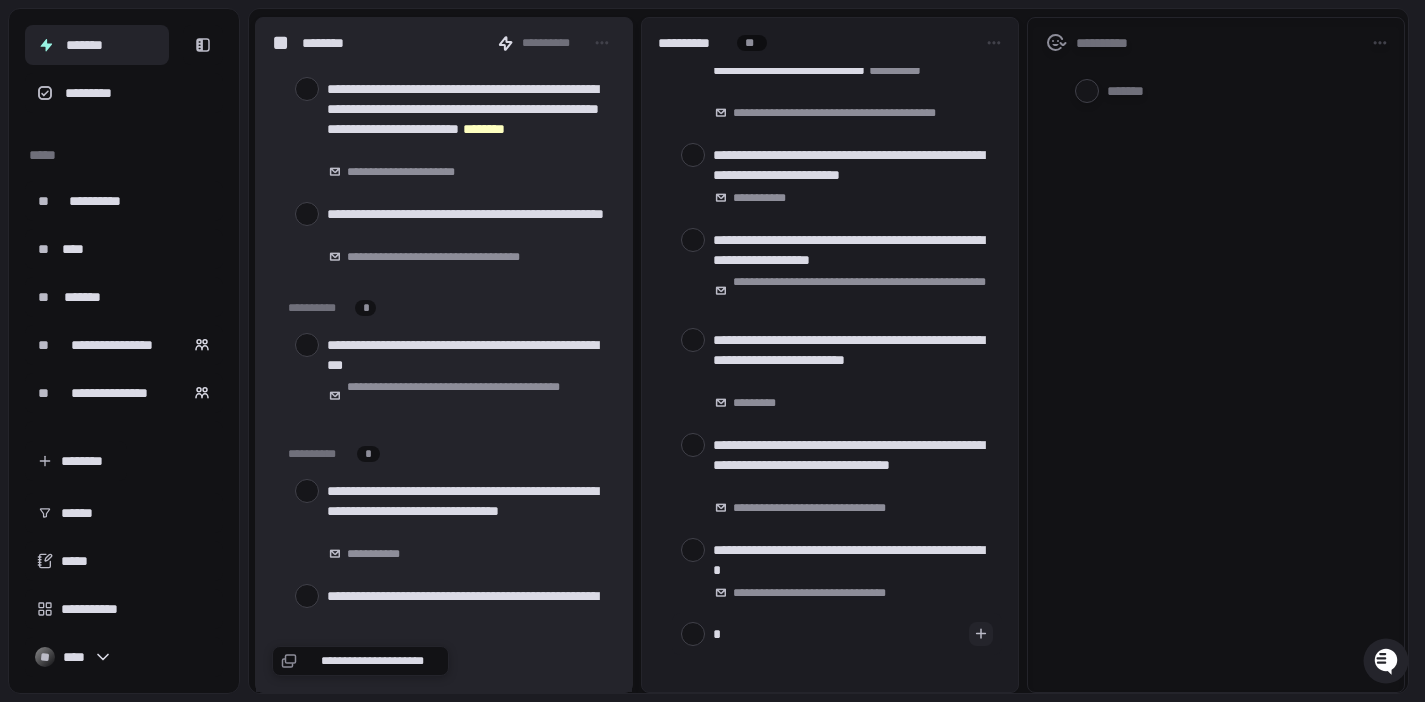 type on "*" 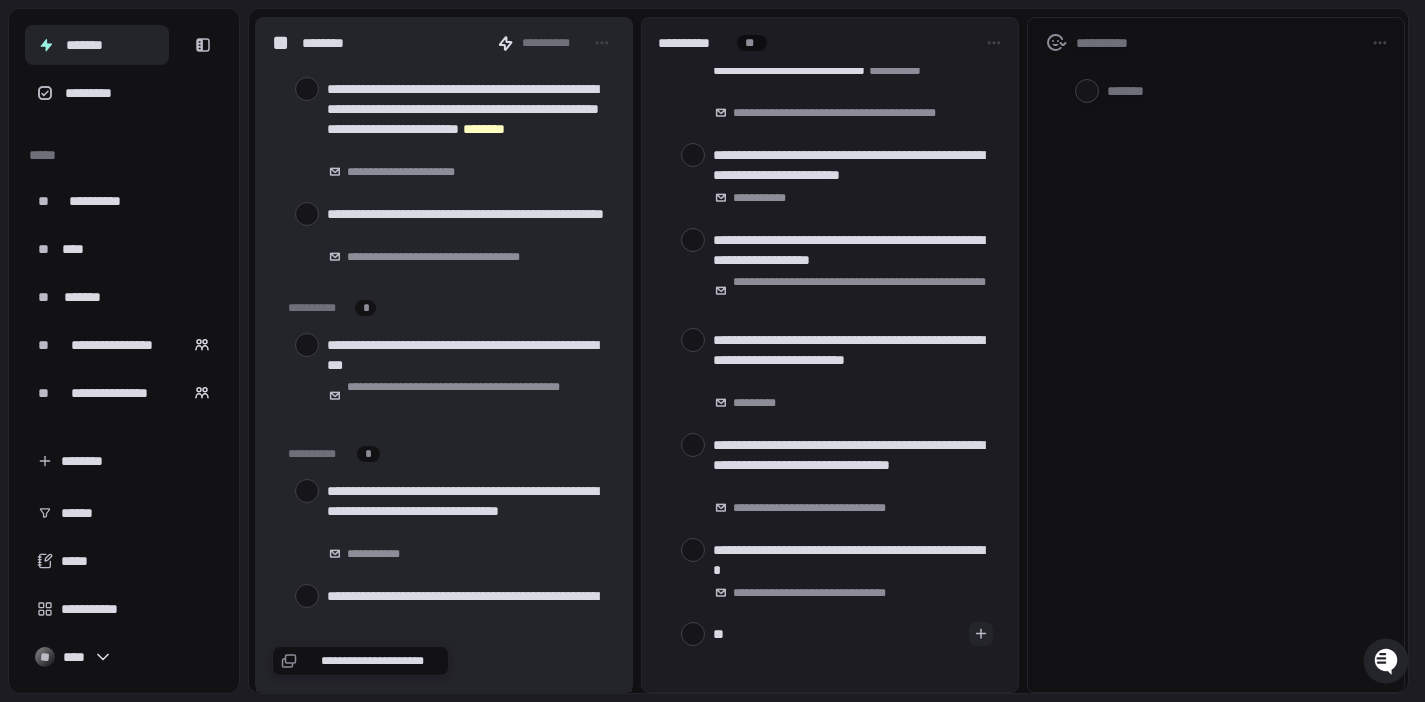 type on "*" 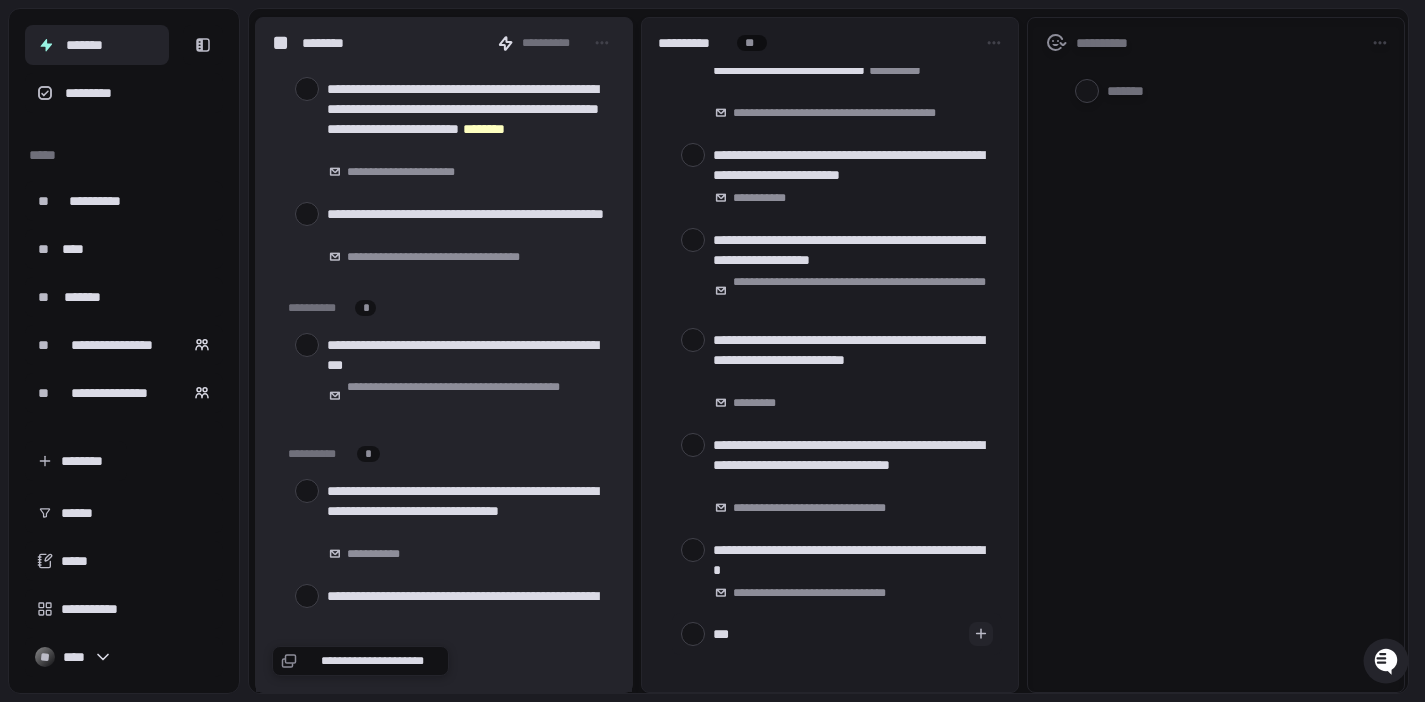 type on "*" 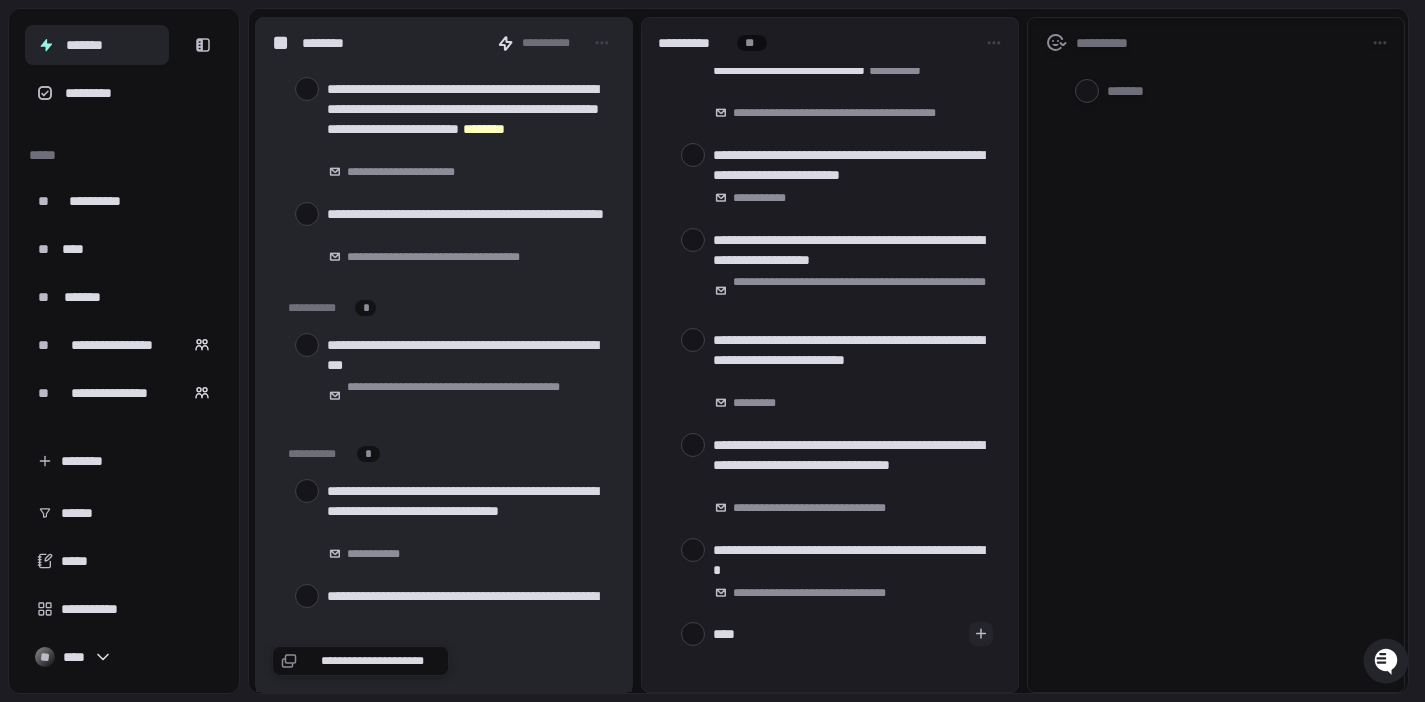 type on "*" 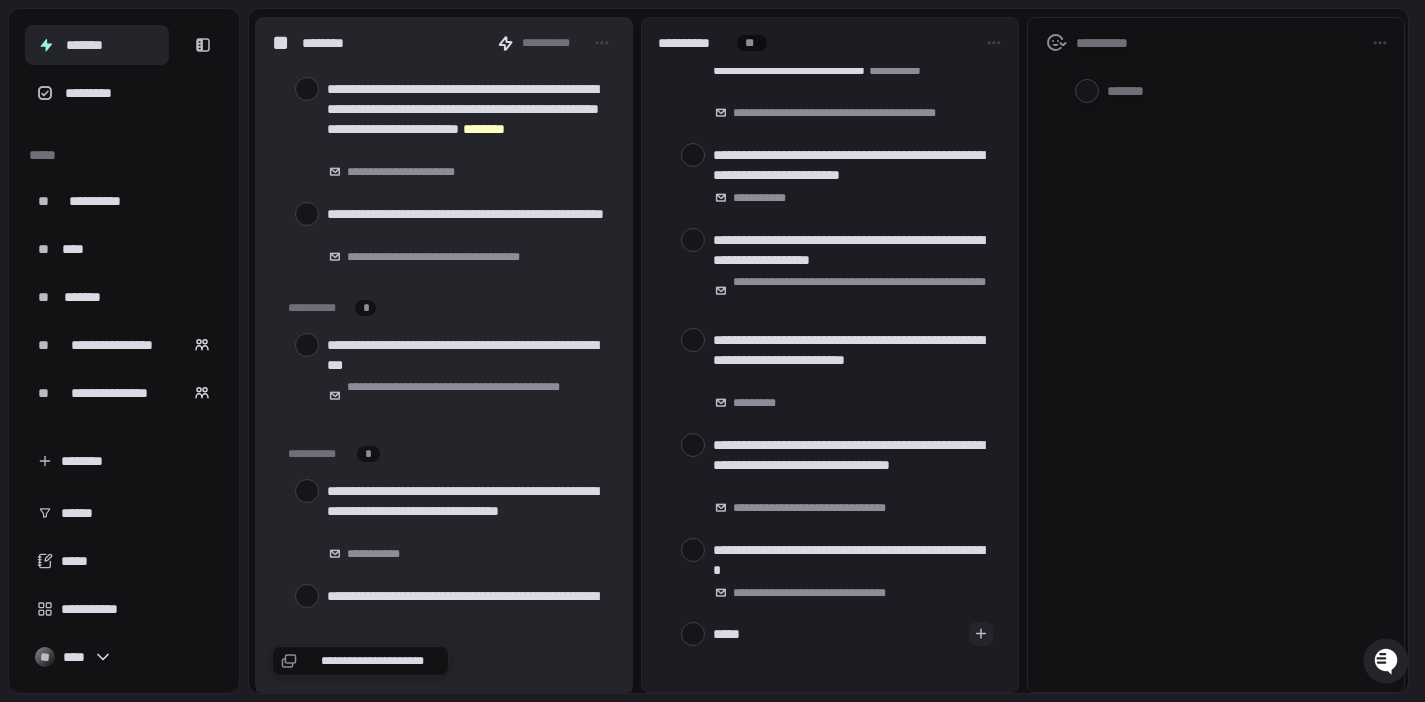 type on "*" 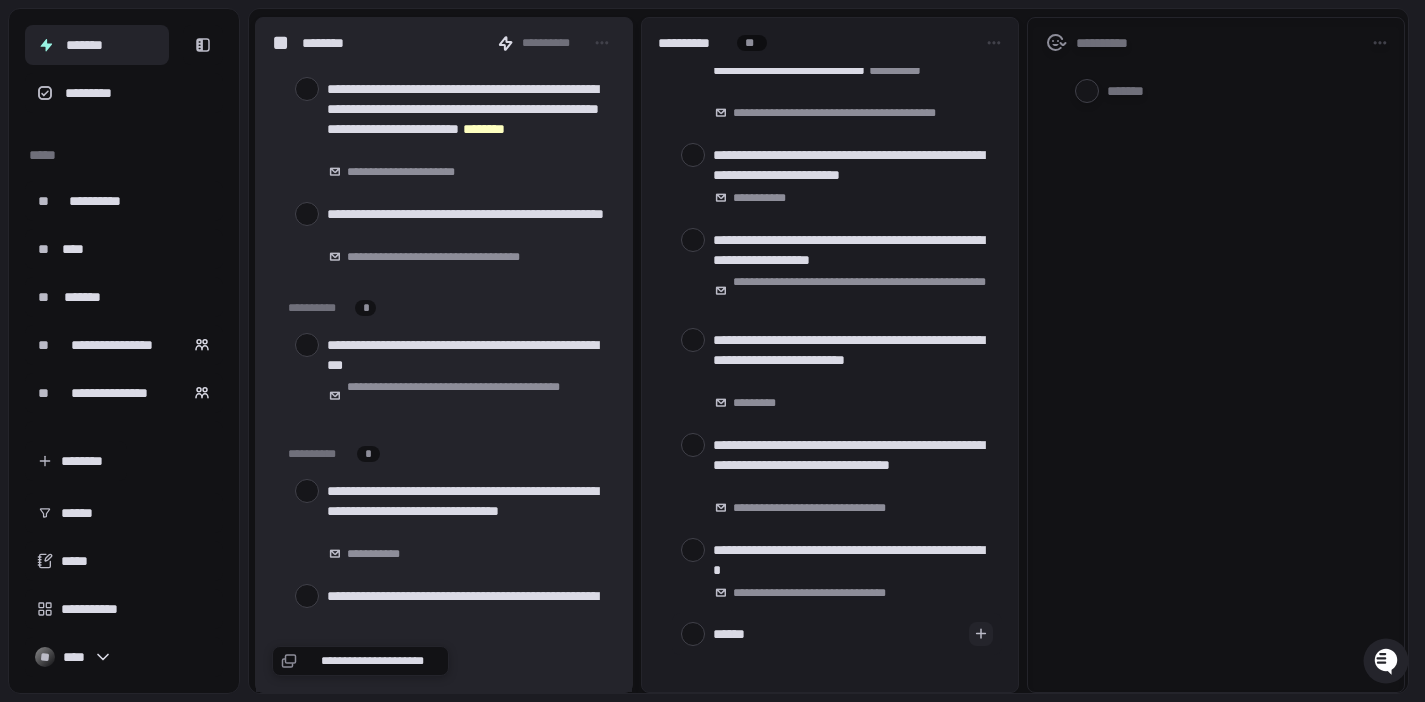 type on "*" 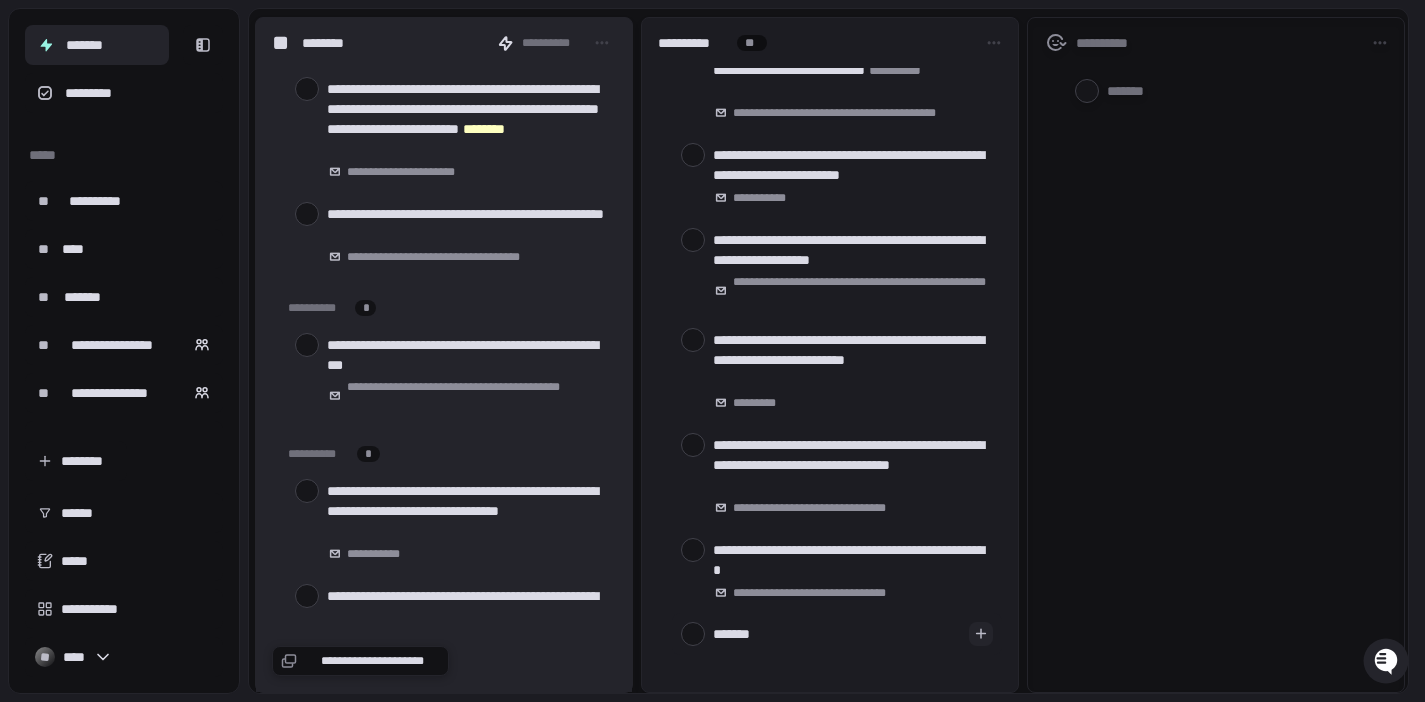 type on "********" 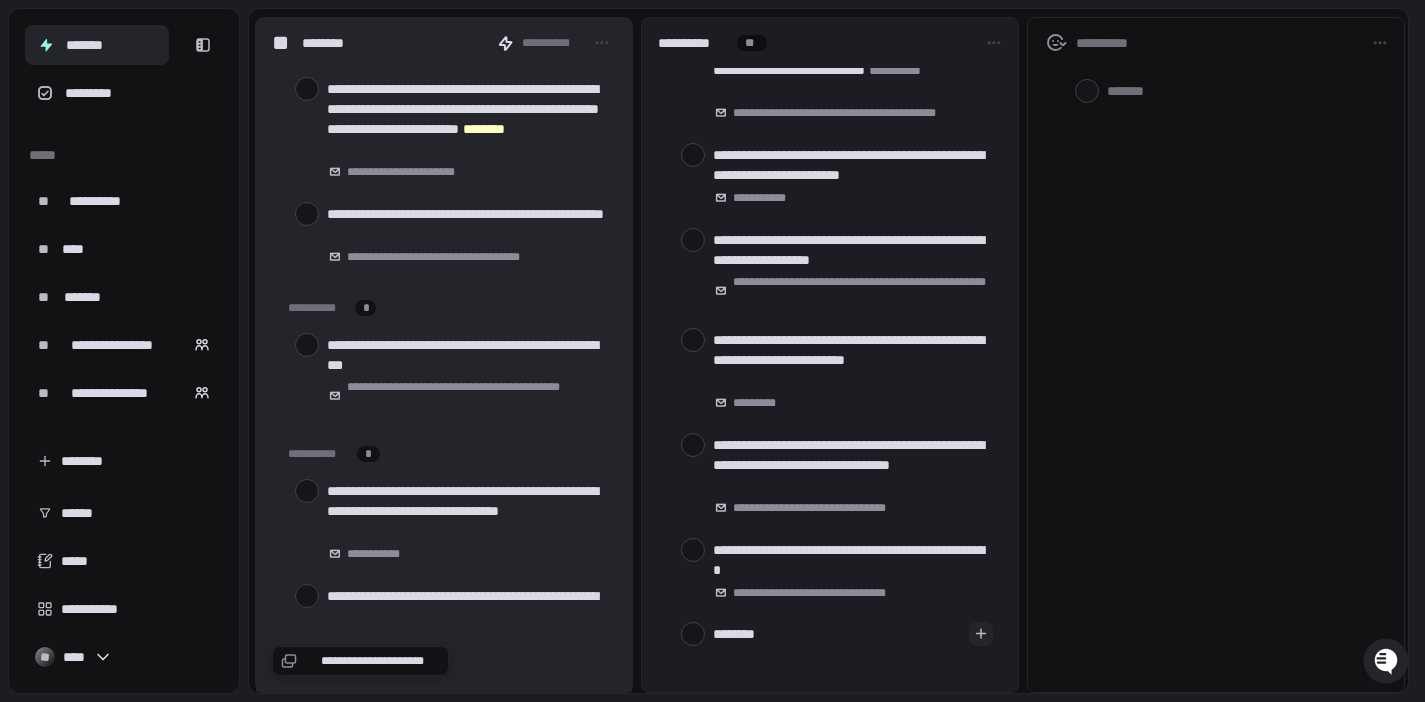 type on "*" 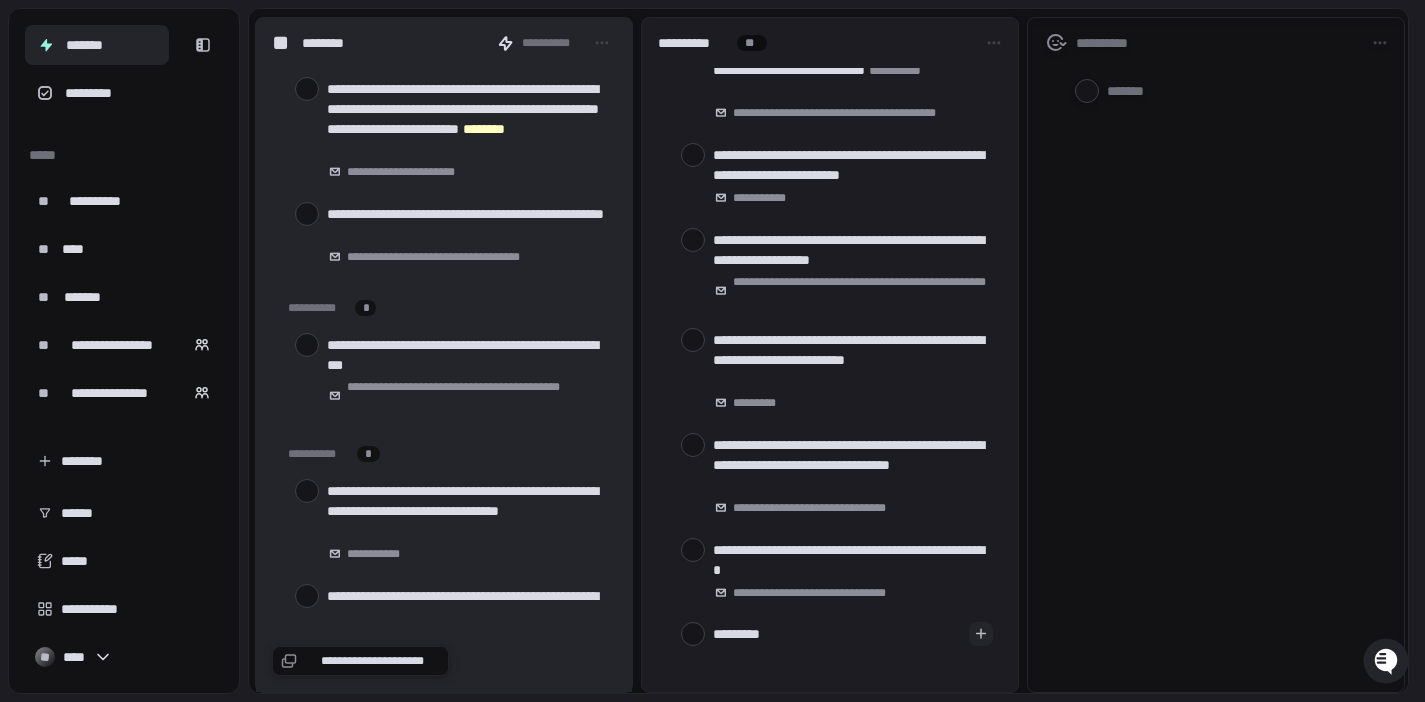 type on "*" 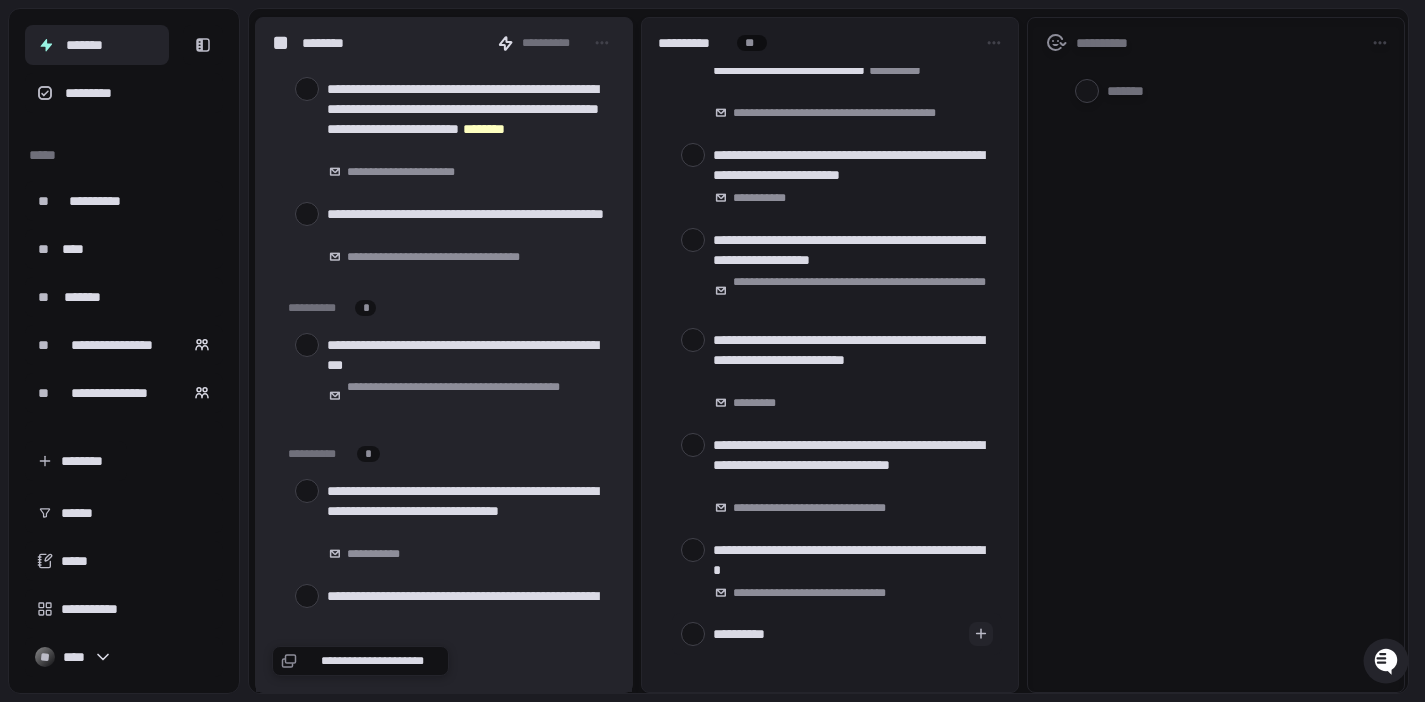 type on "*" 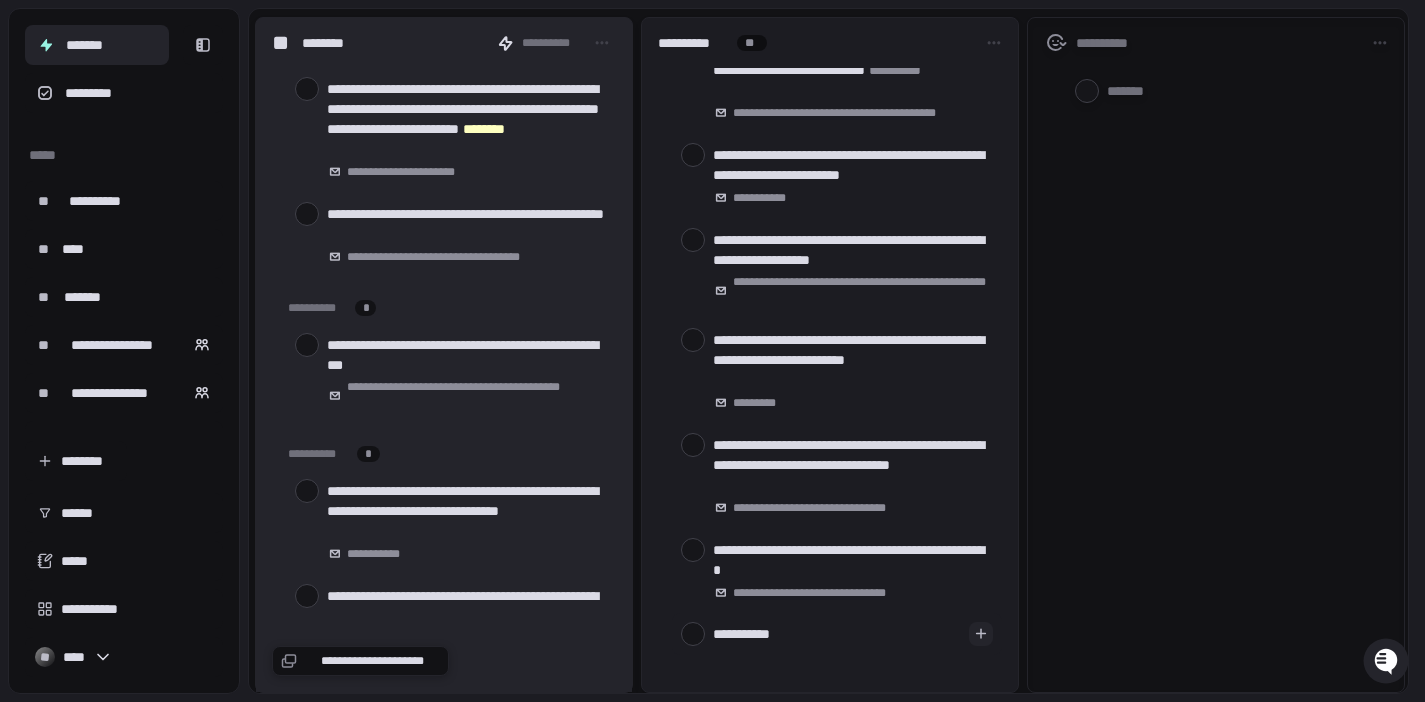 type on "*" 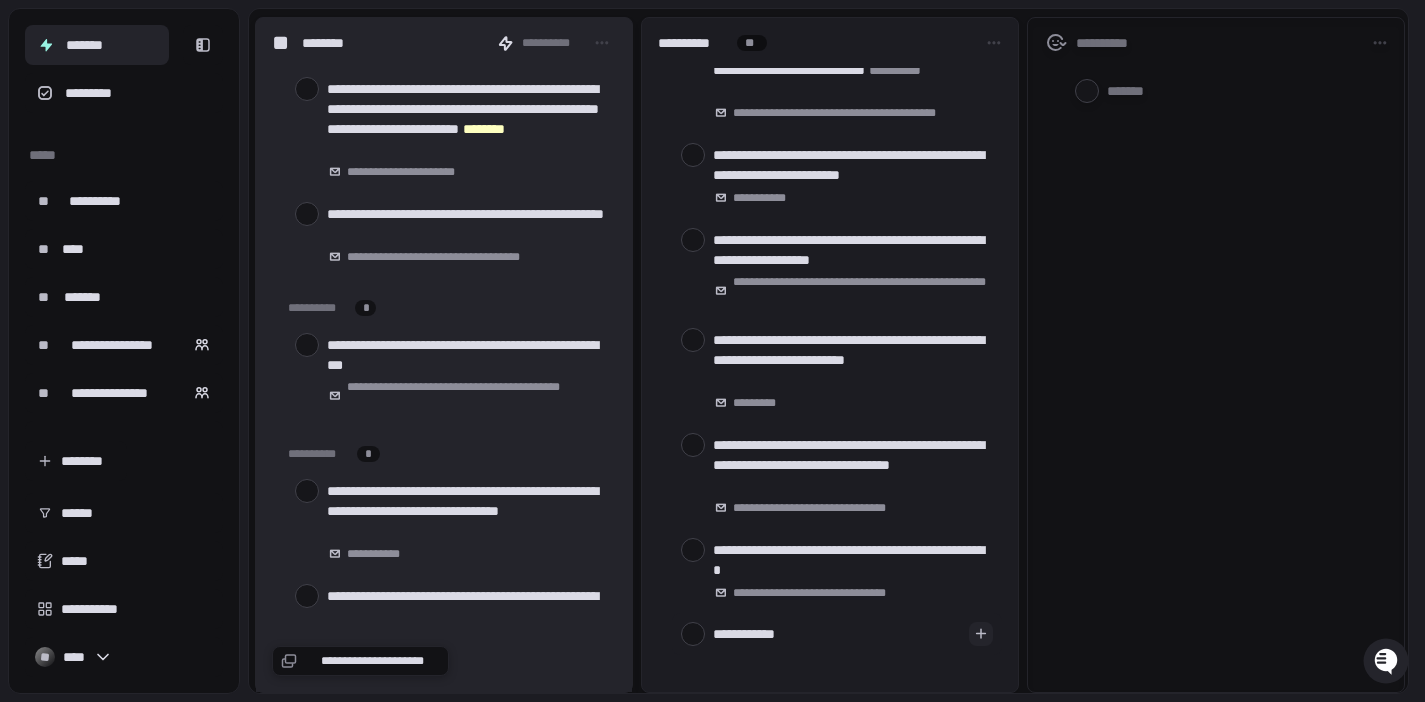 type on "*" 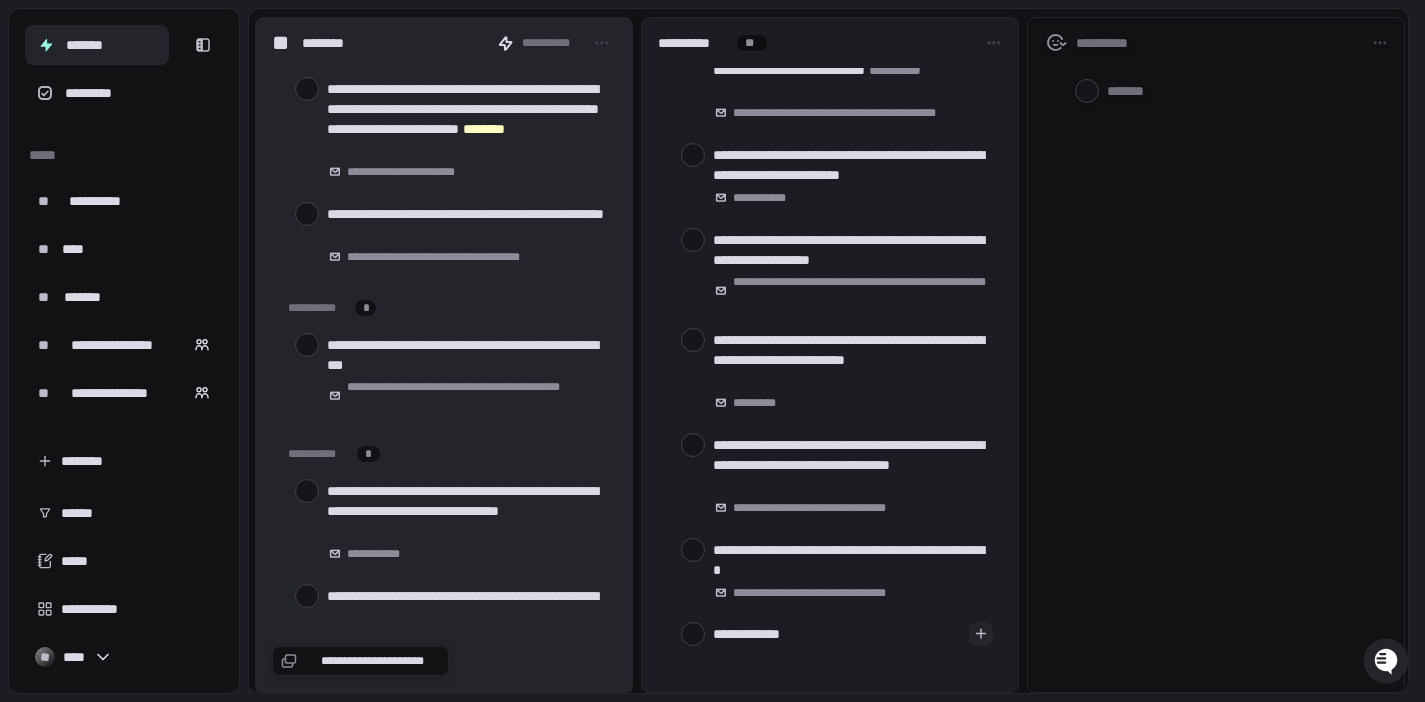 type on "*" 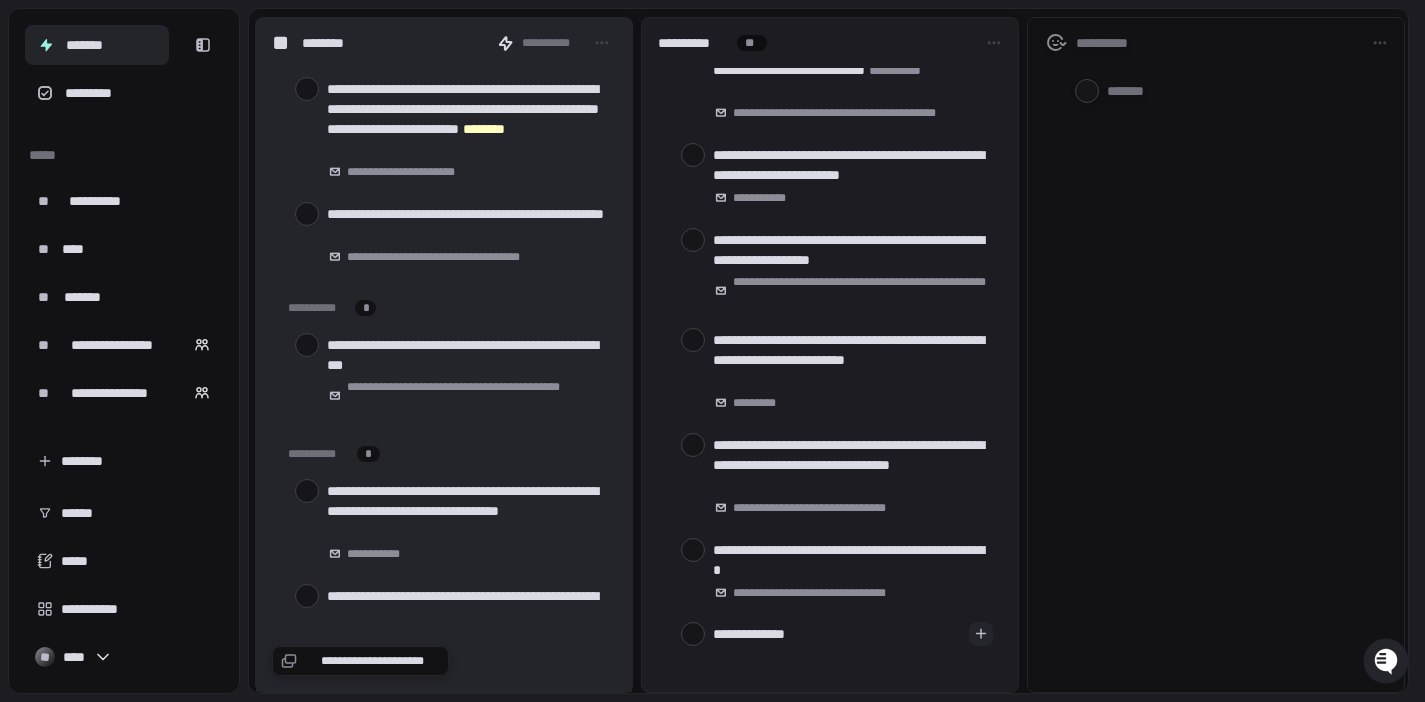 type on "*" 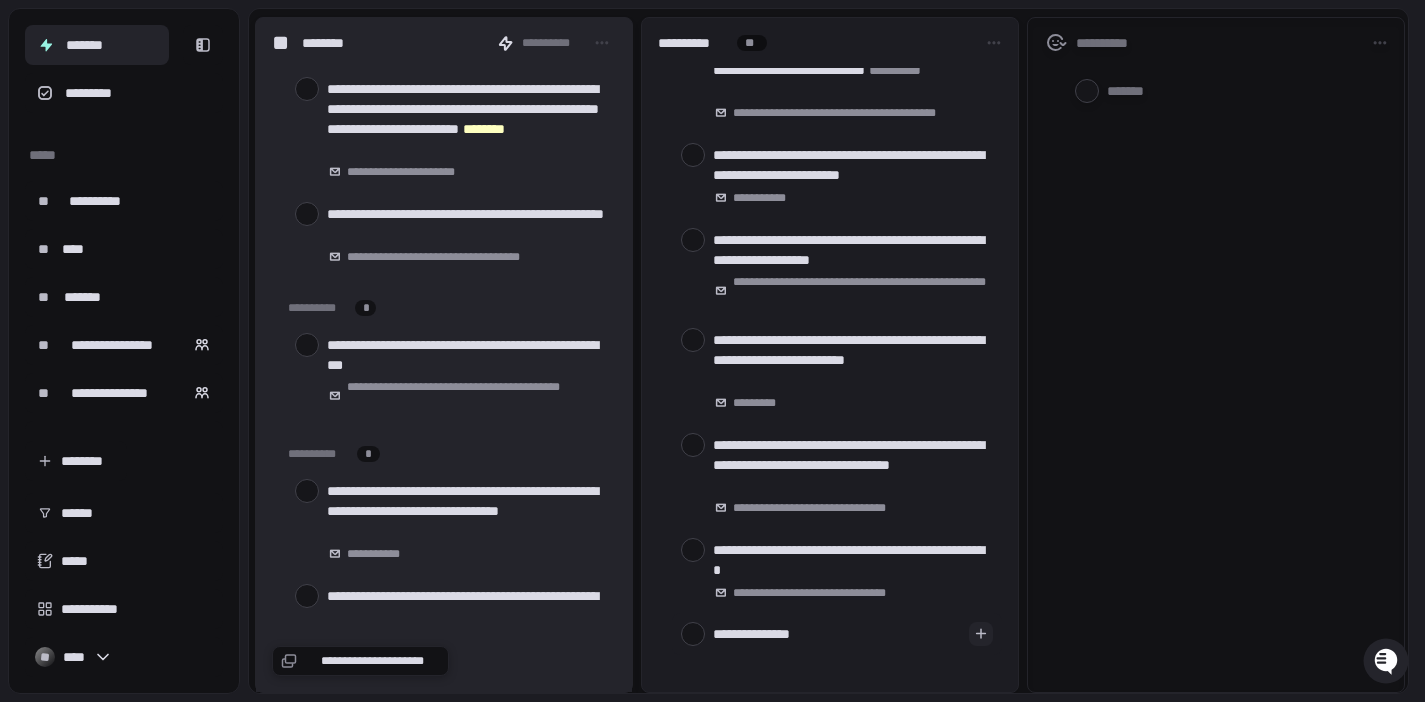type on "*" 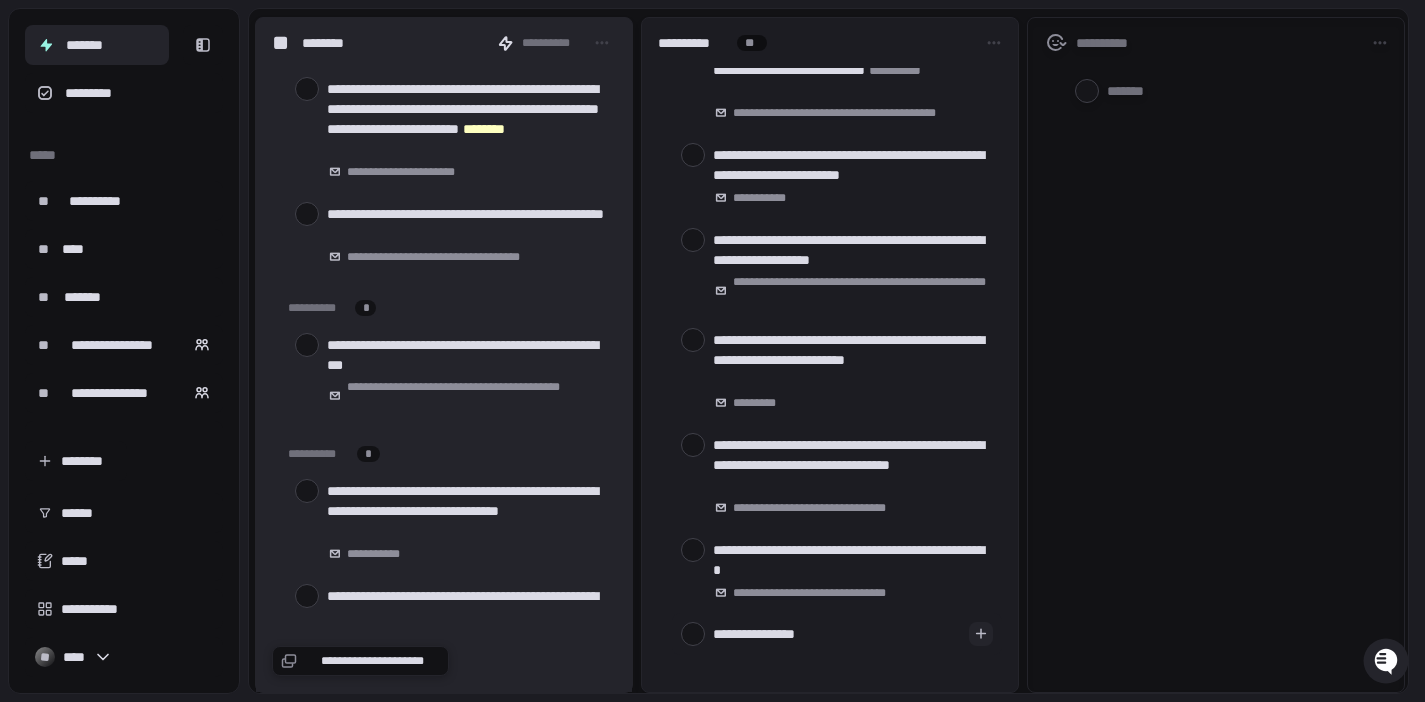 type on "*" 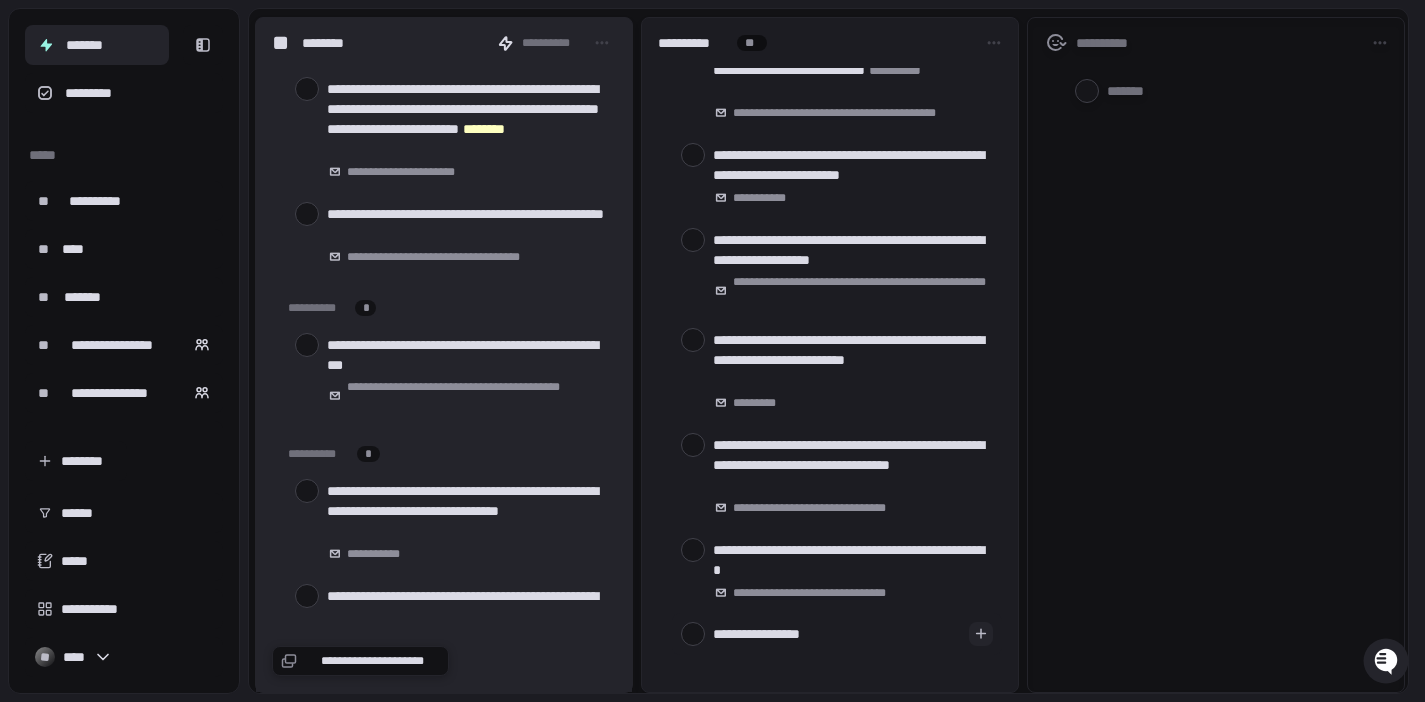 type on "*" 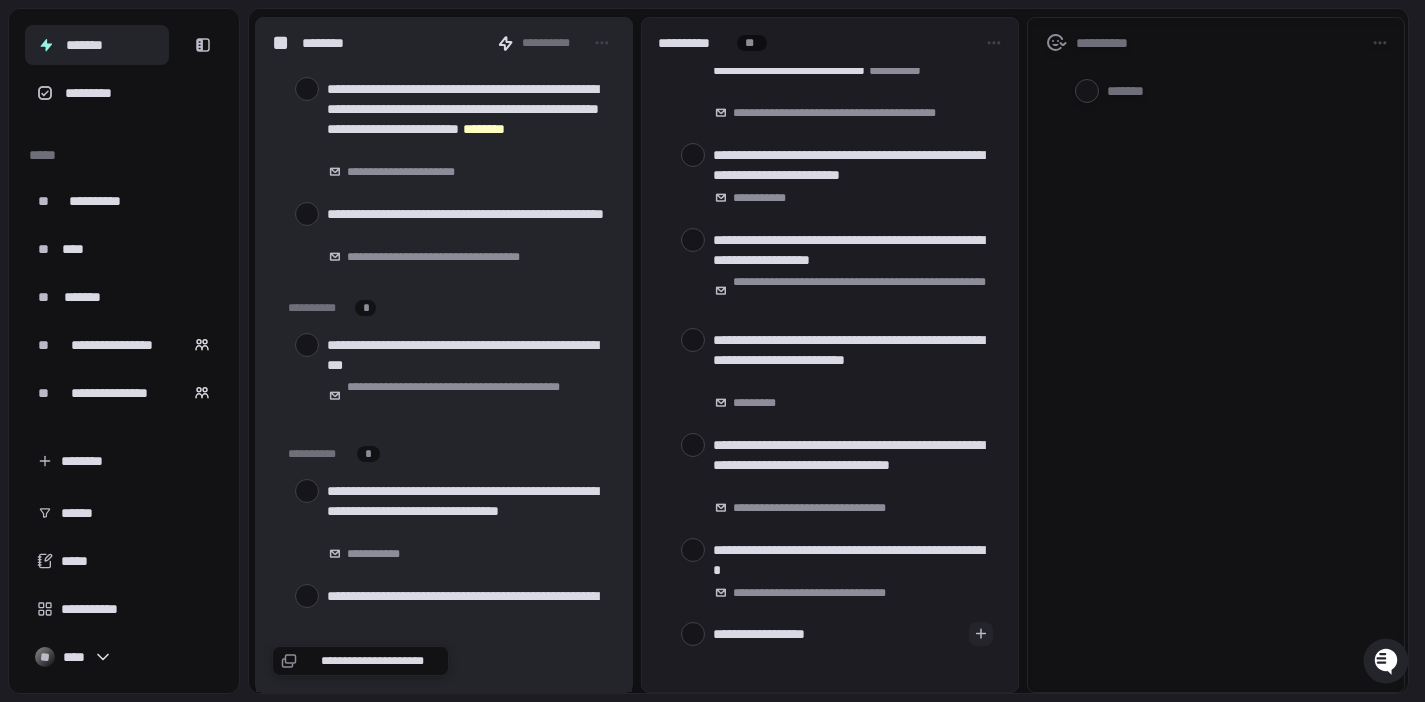type on "*" 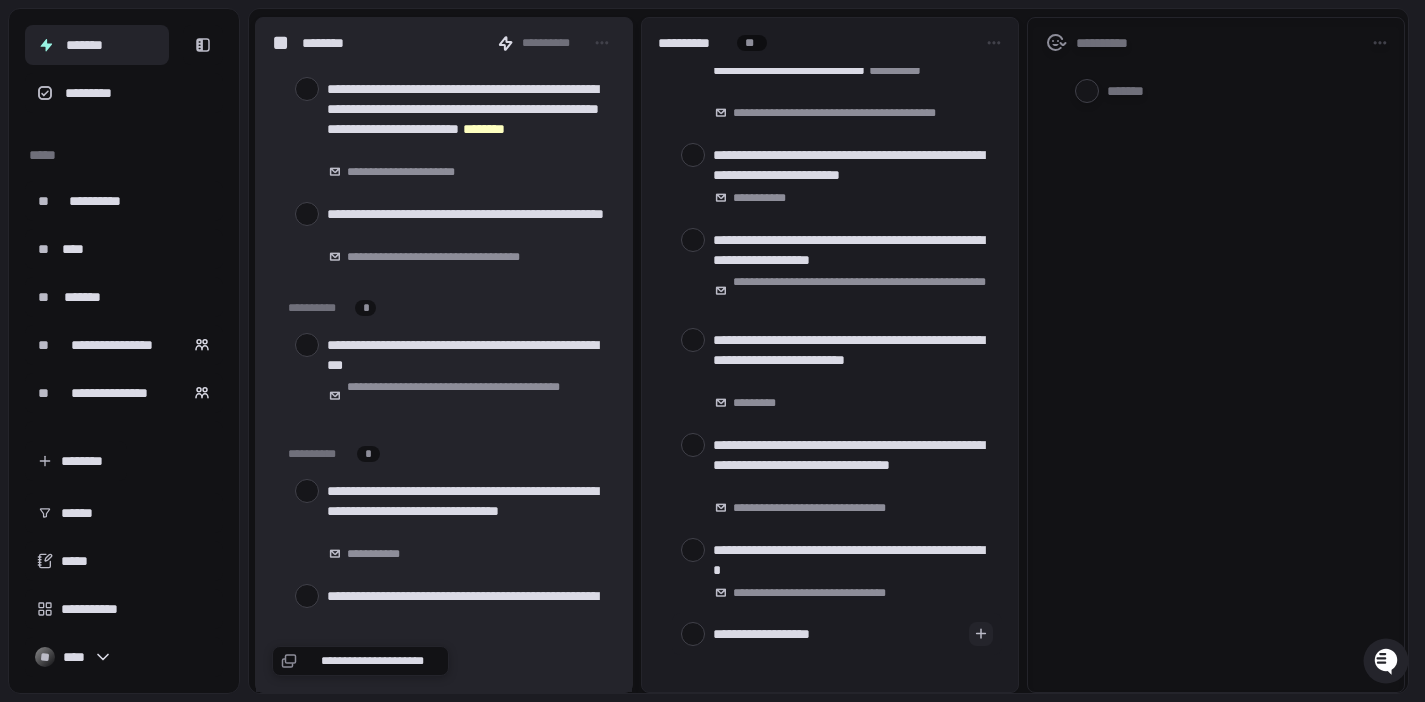 type on "*" 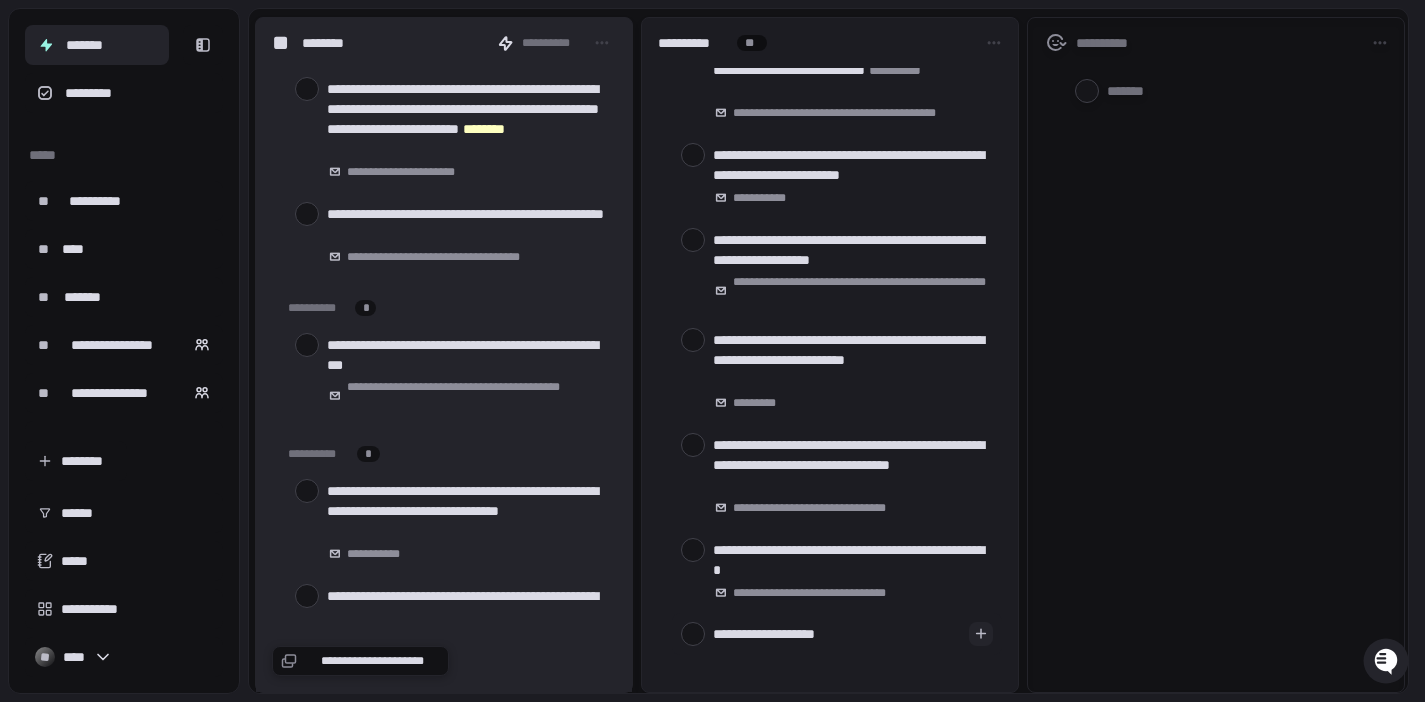 type on "*" 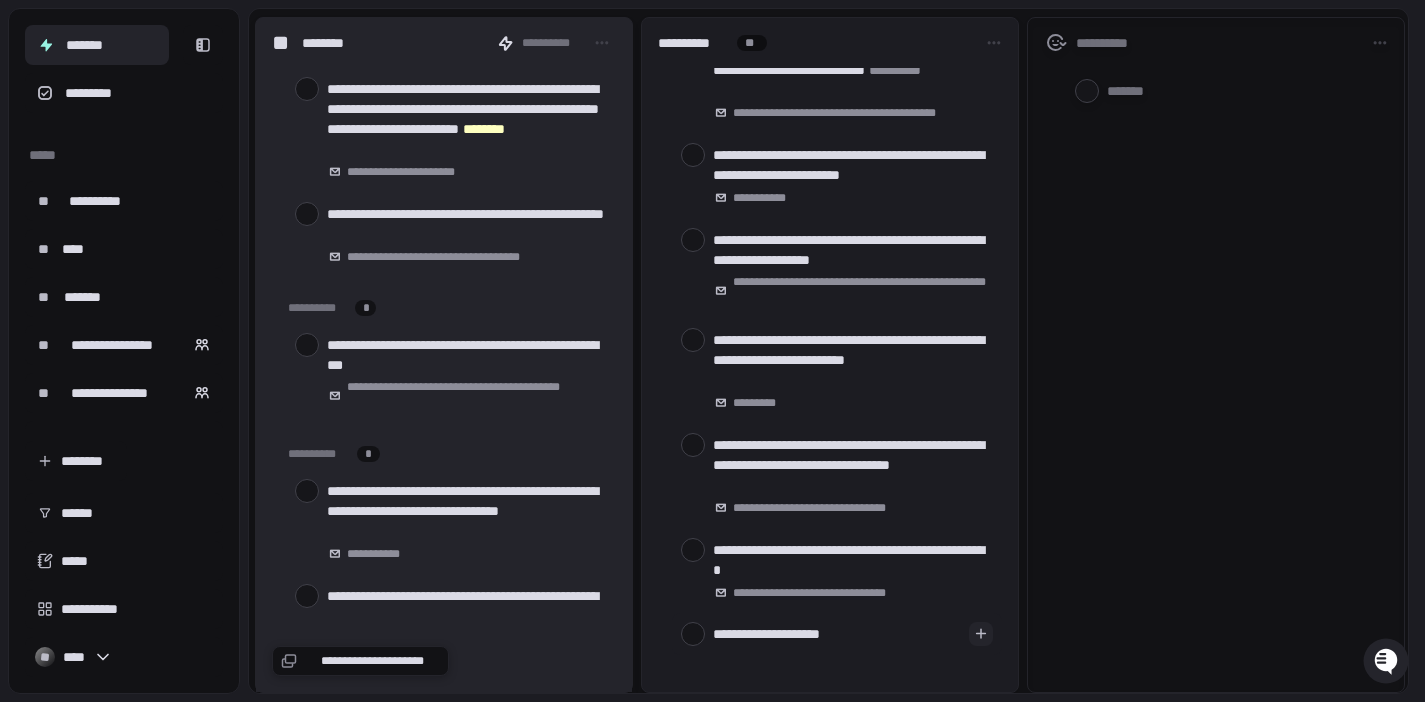 type on "*" 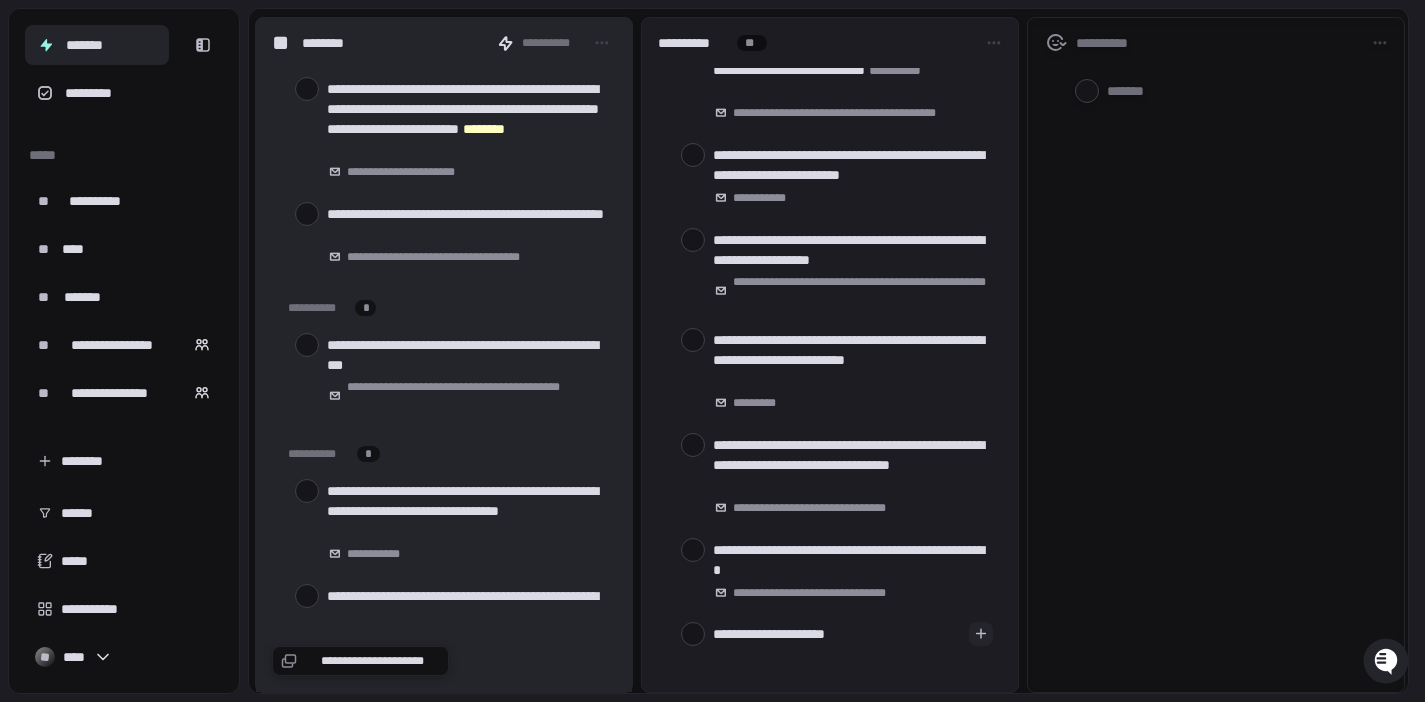 type on "*" 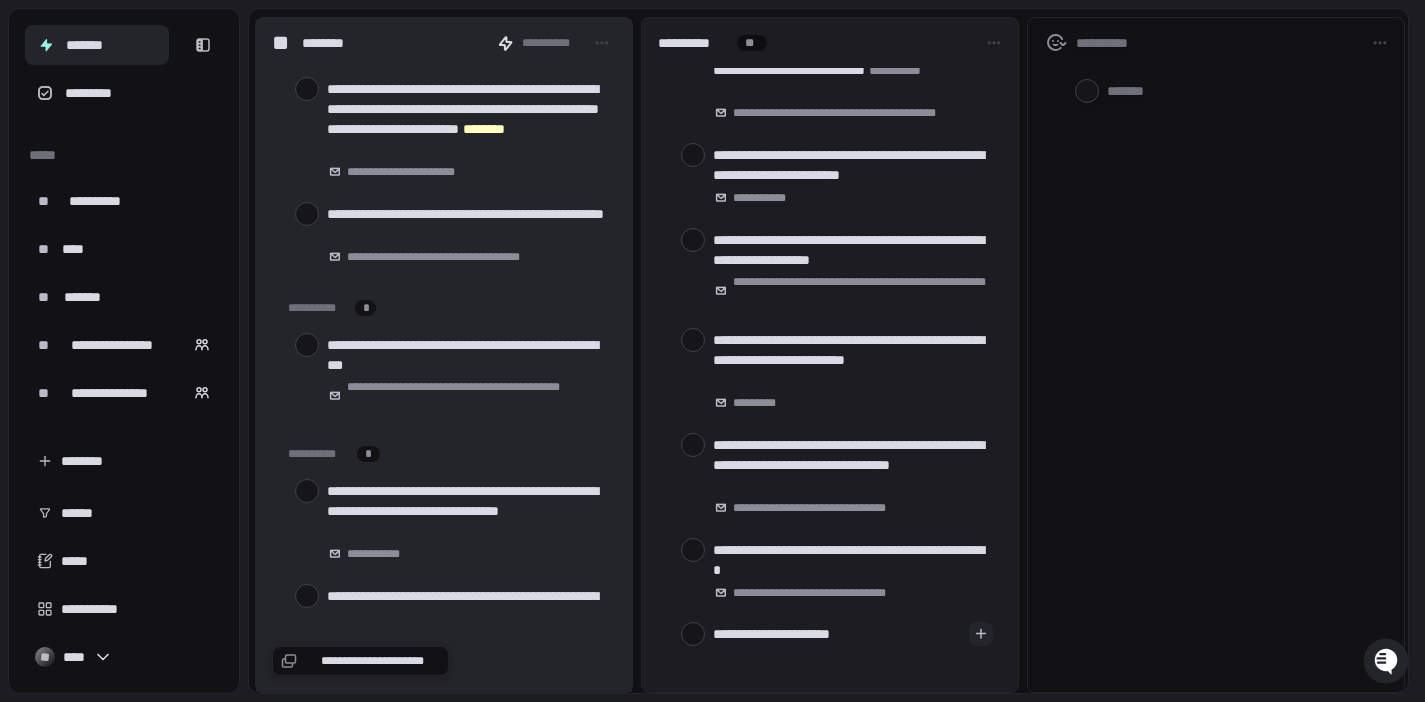 type on "**********" 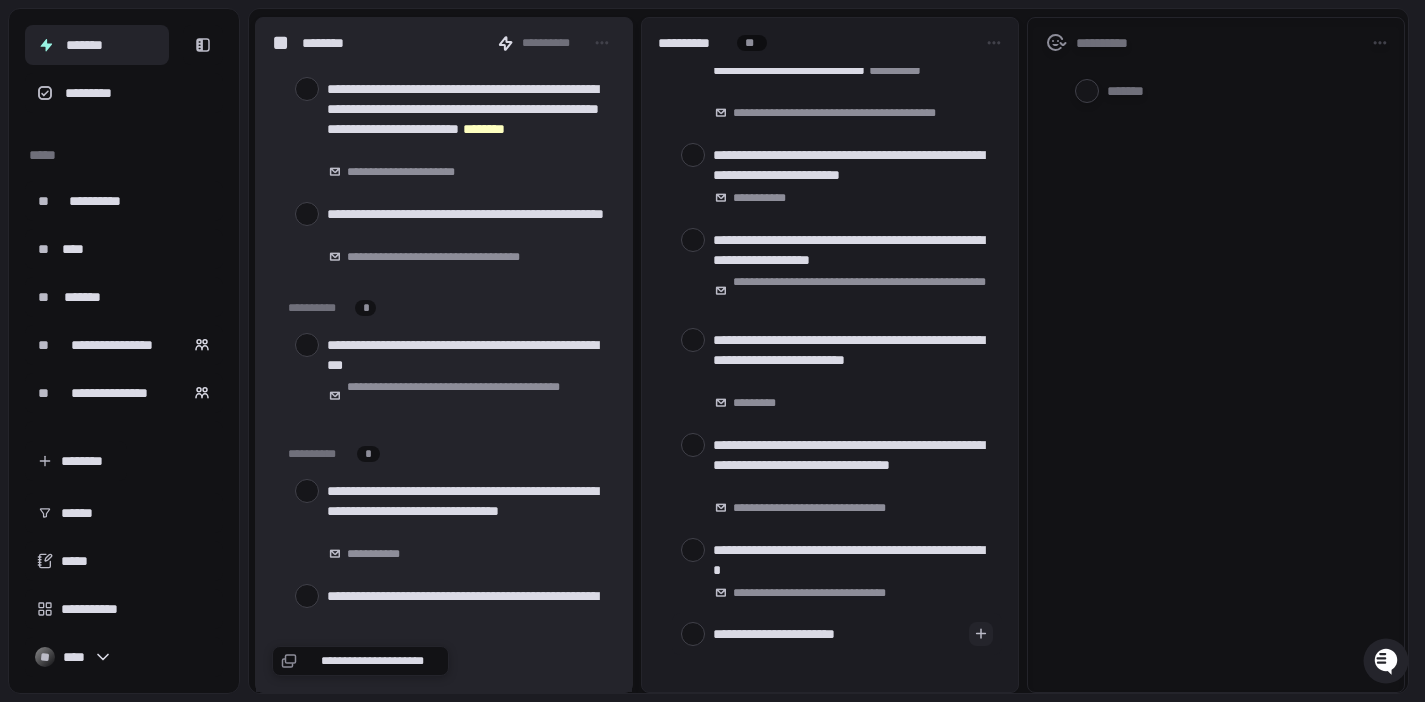 type on "*" 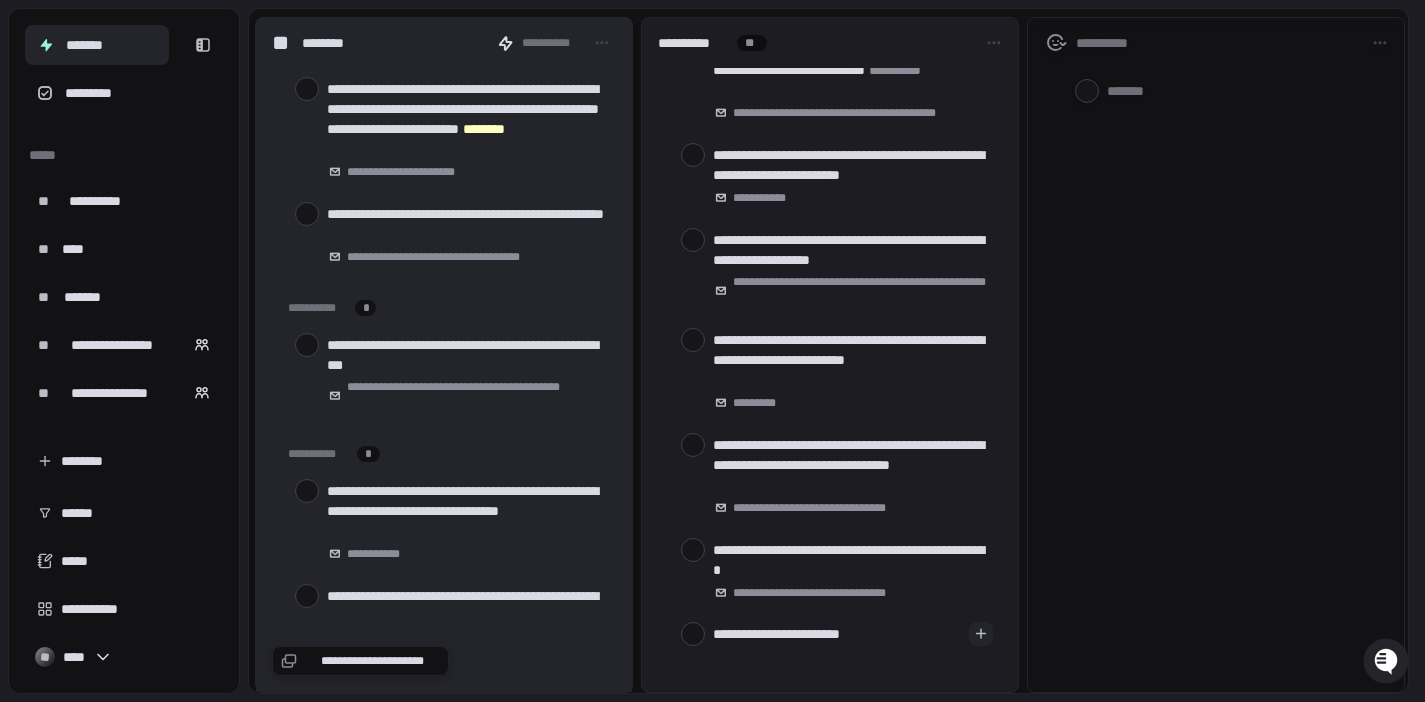 type on "*" 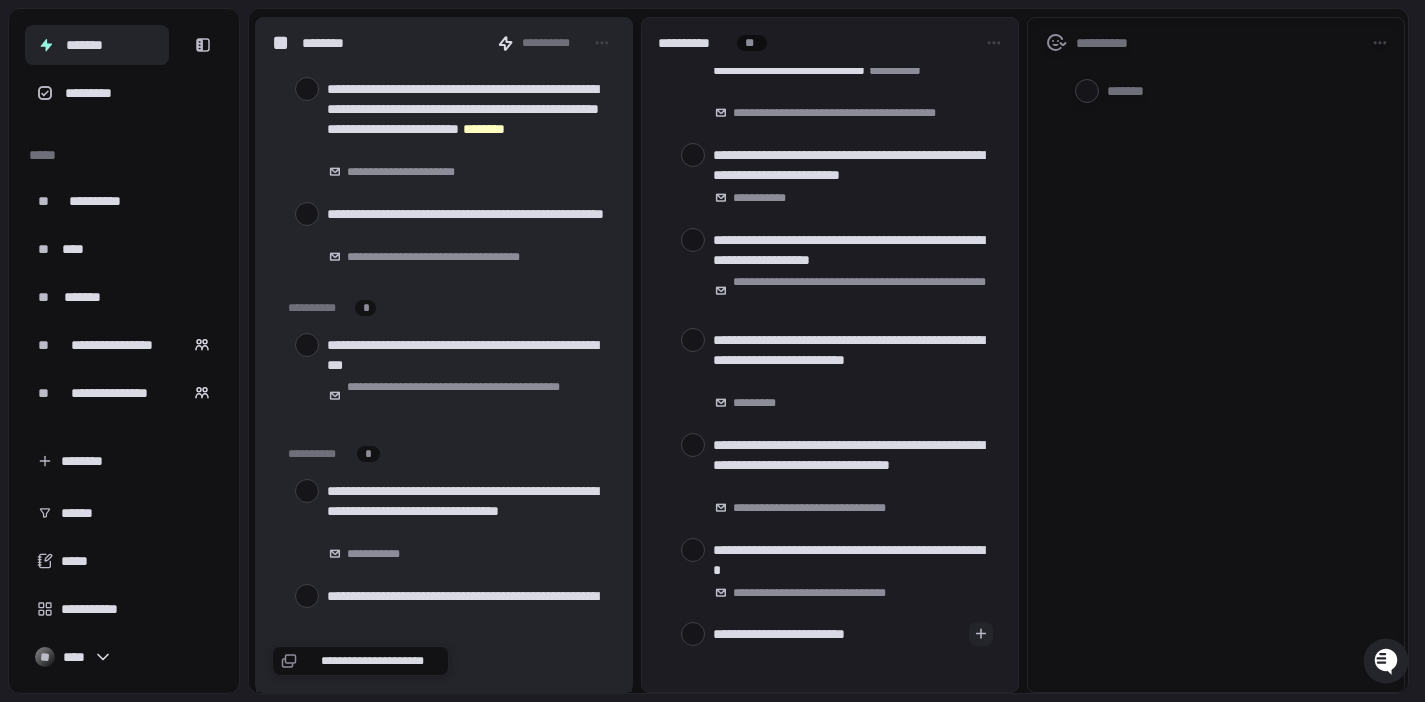 type on "*" 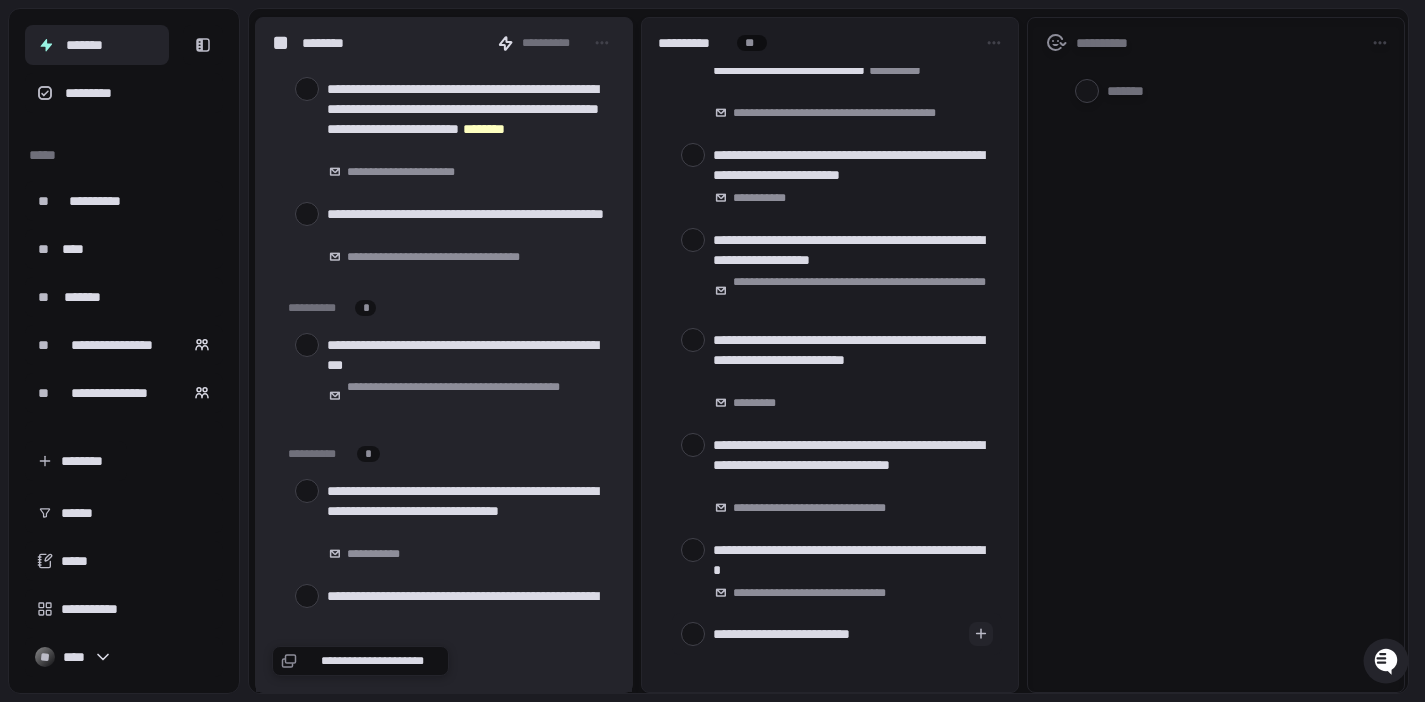 type on "*" 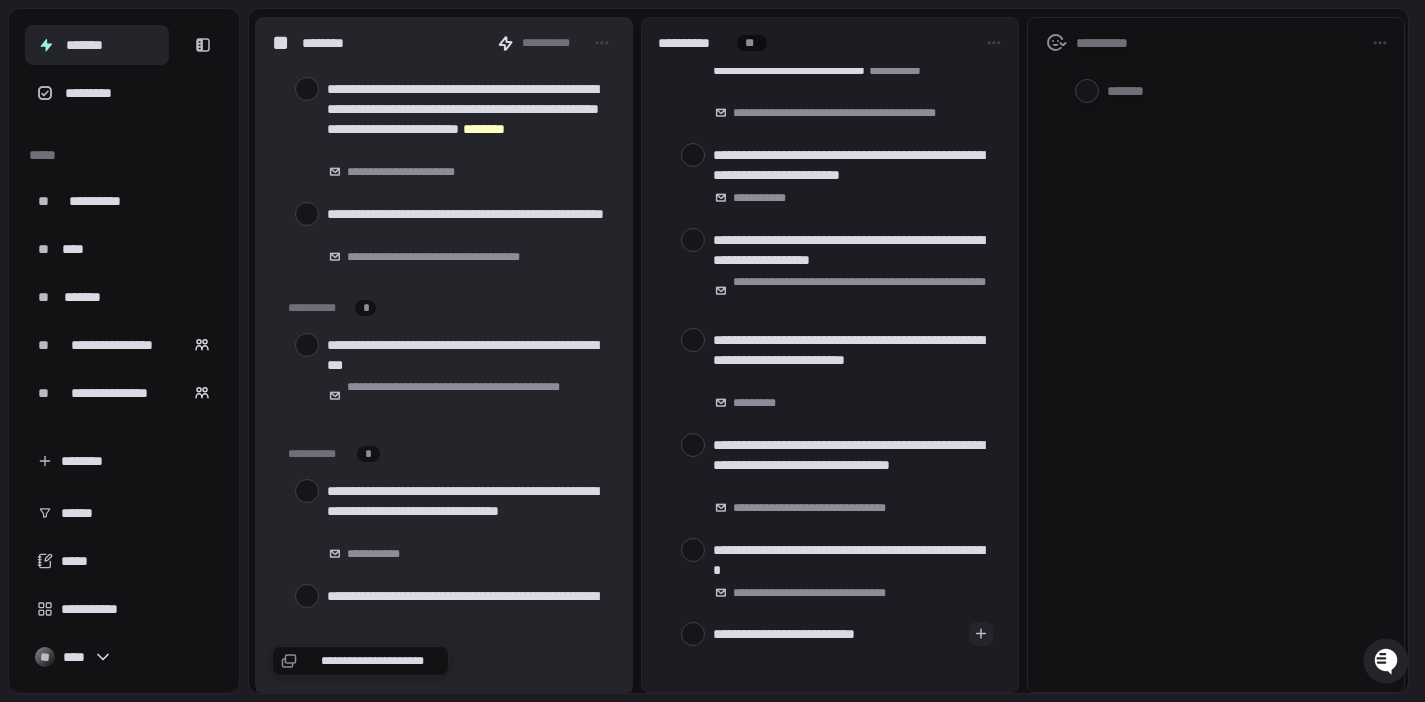 type on "*" 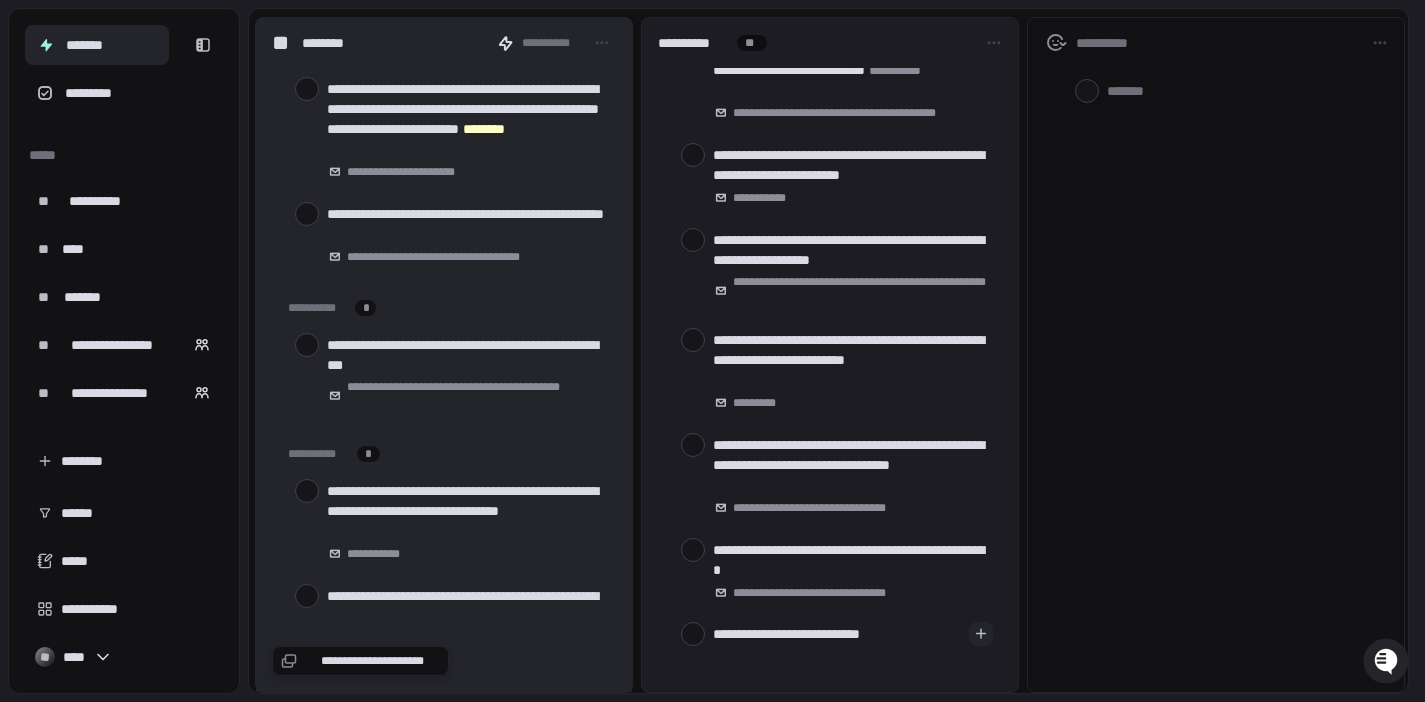 type on "*" 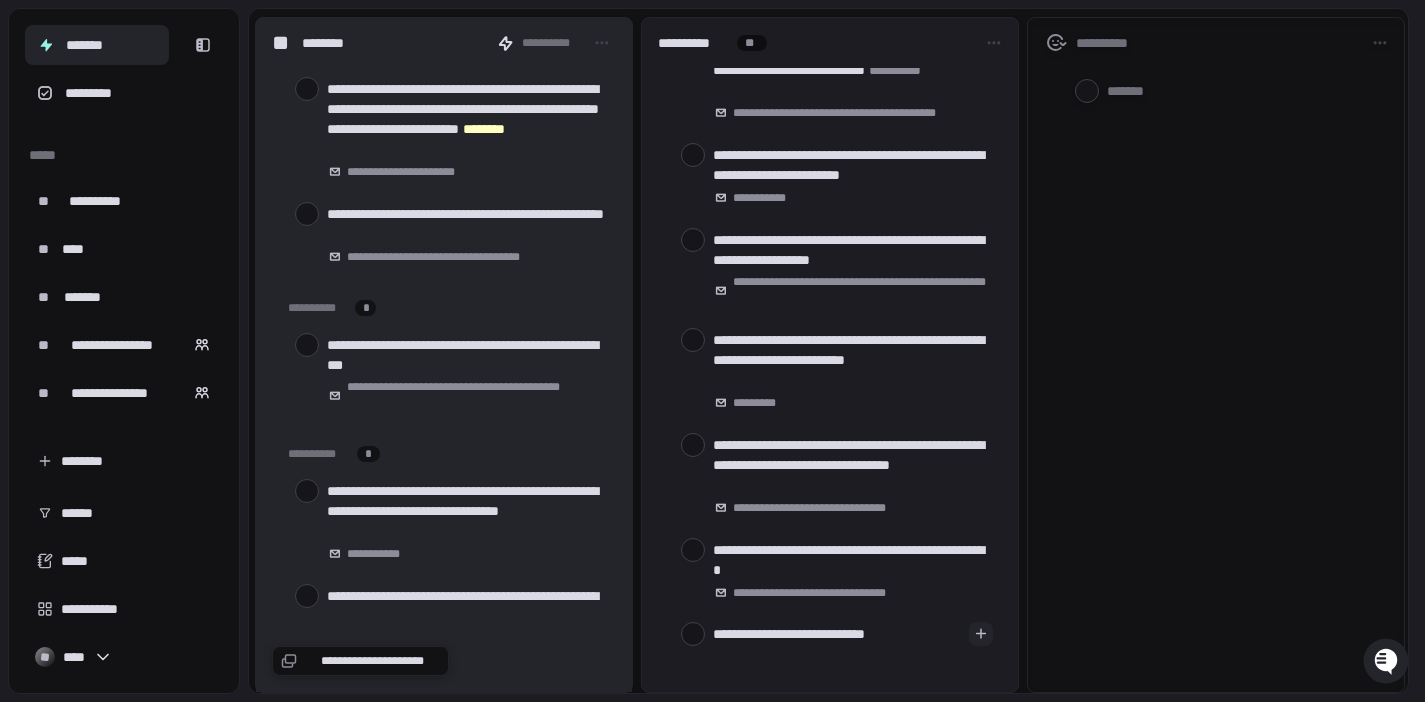 type on "*" 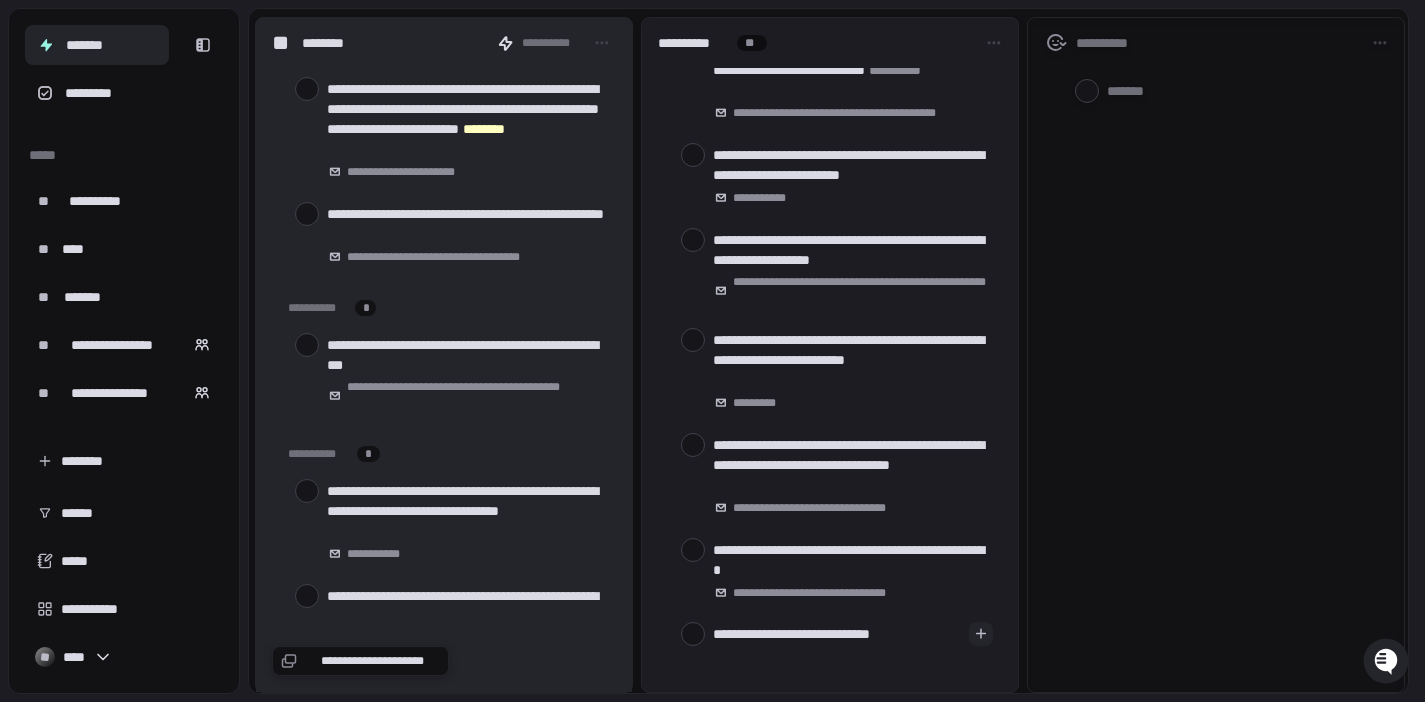 type on "*" 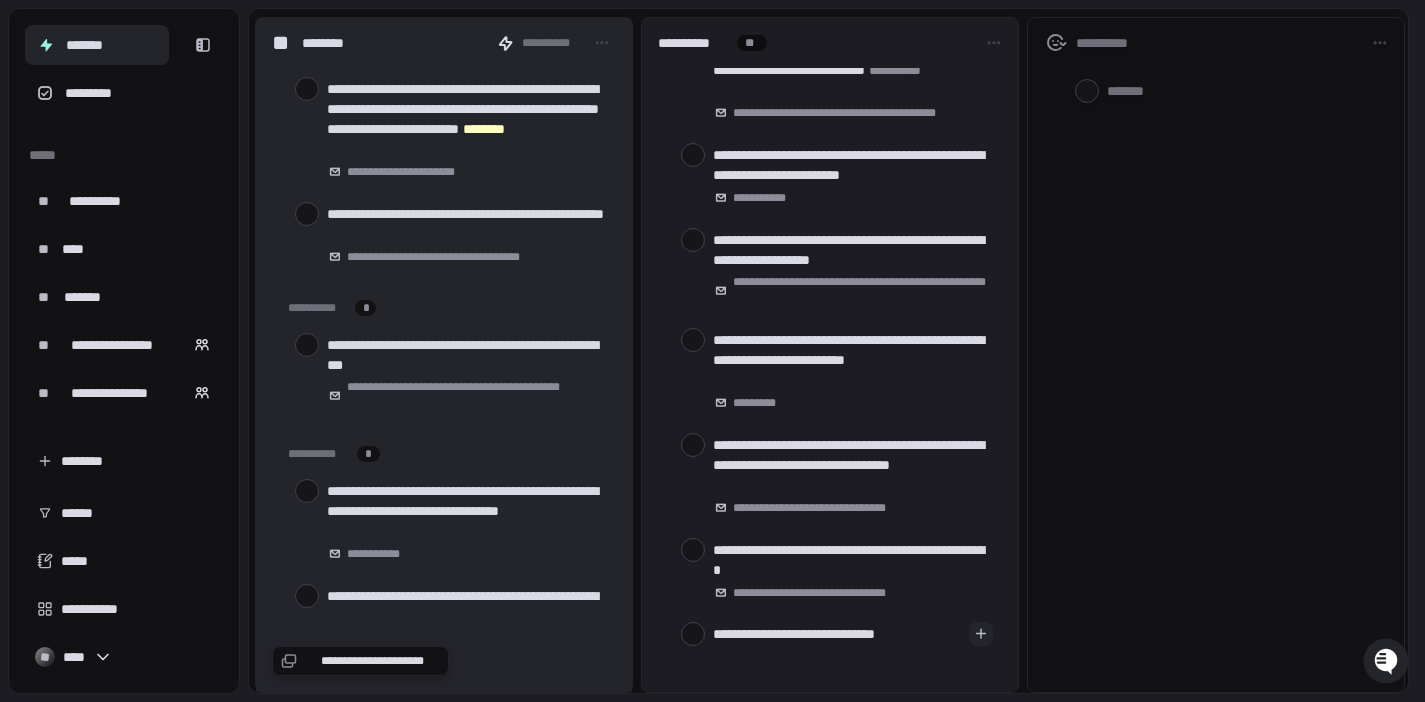 type on "*" 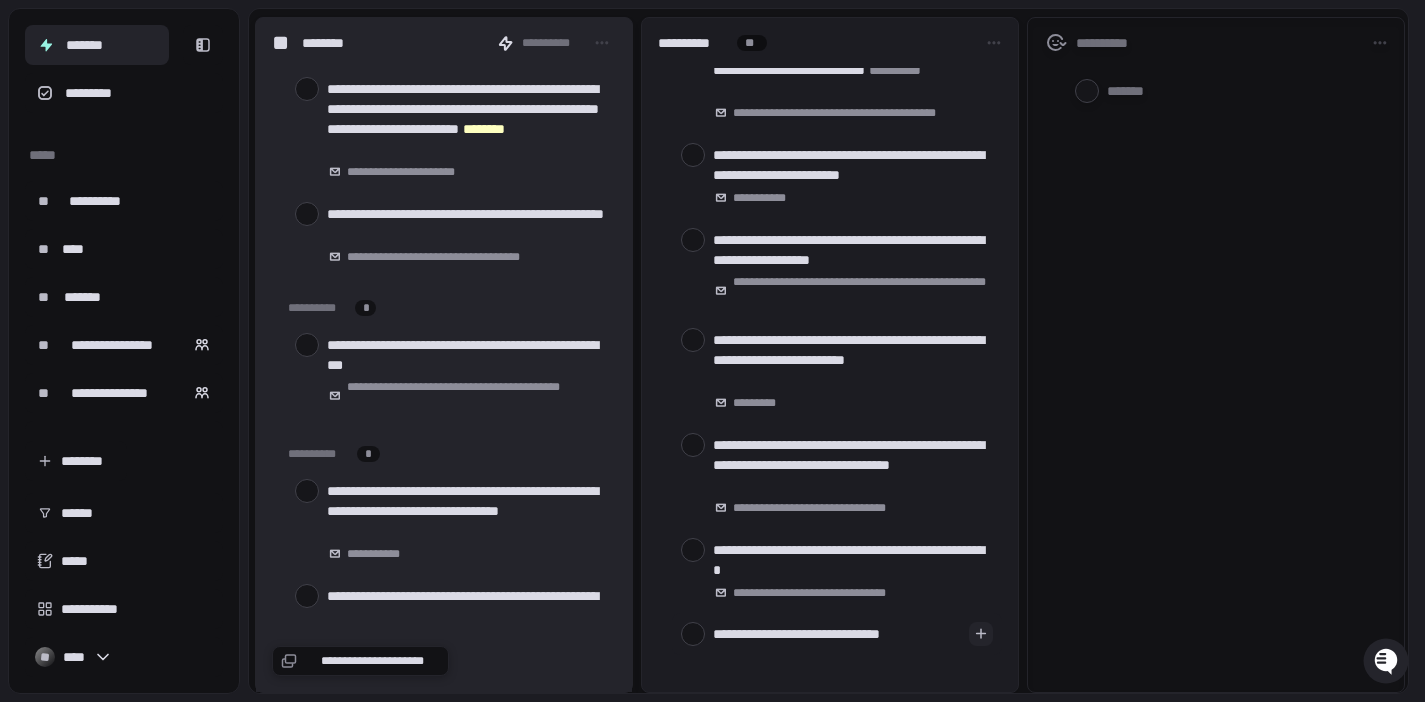 type on "*" 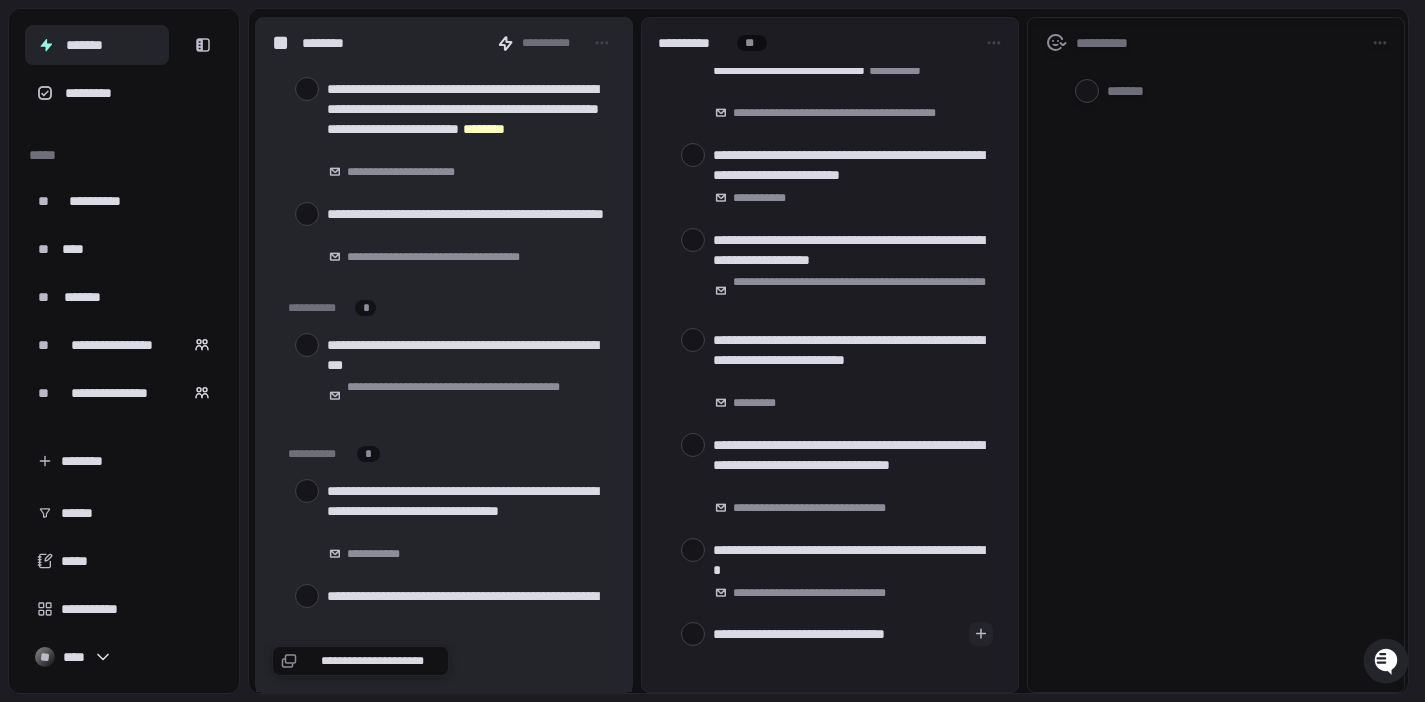 type on "*" 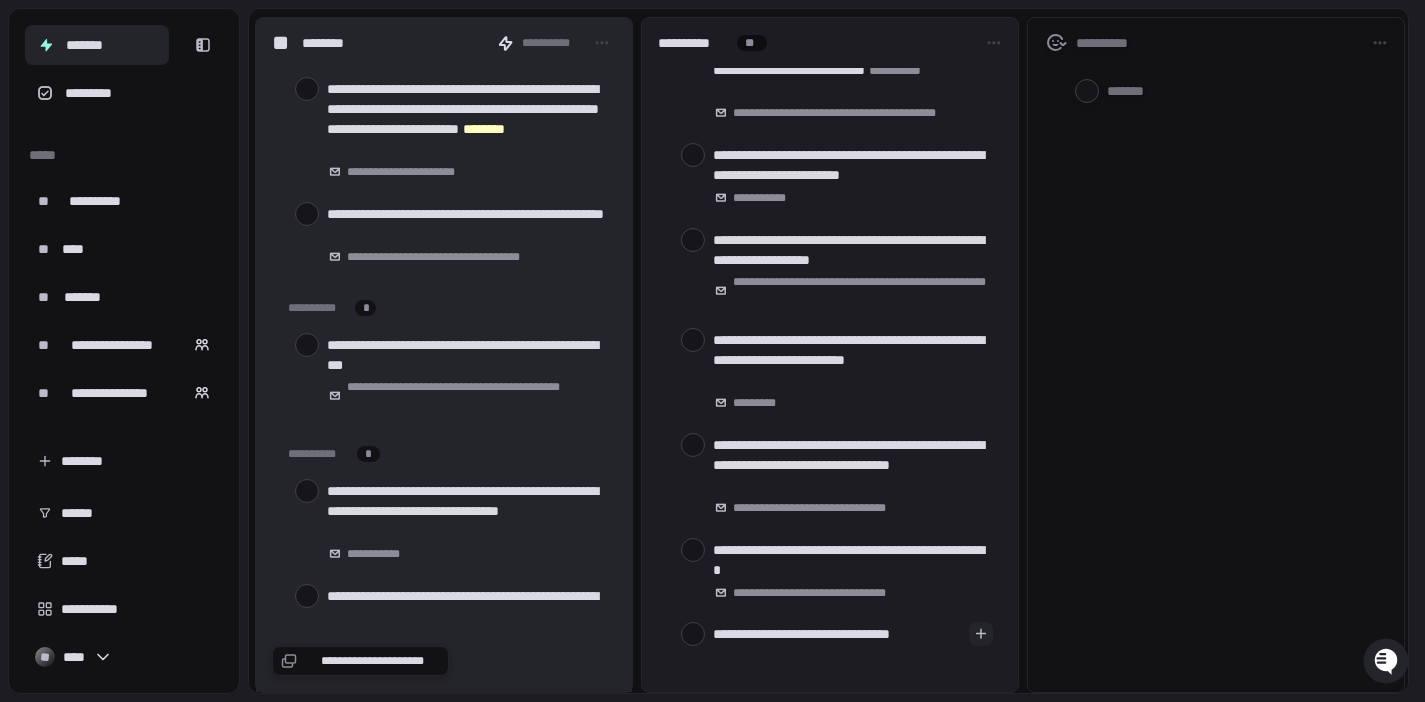 type on "*" 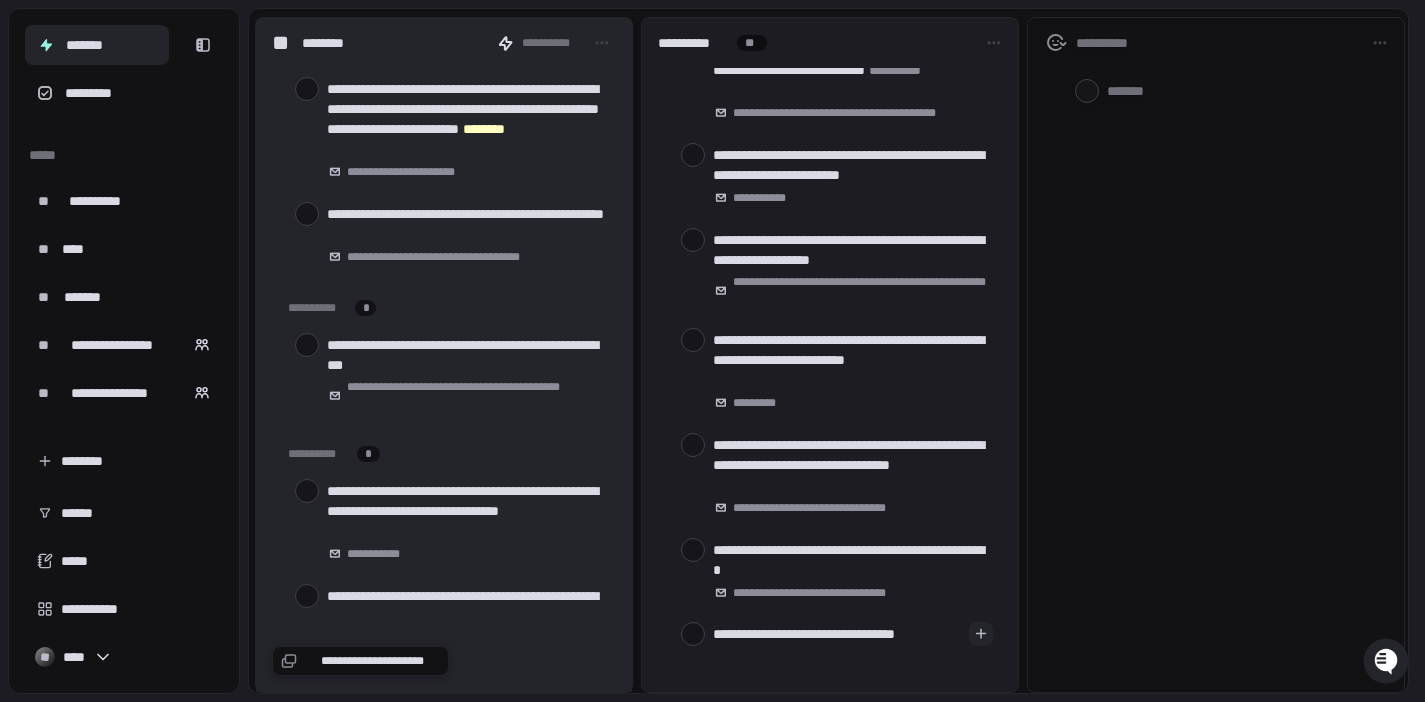 type on "*" 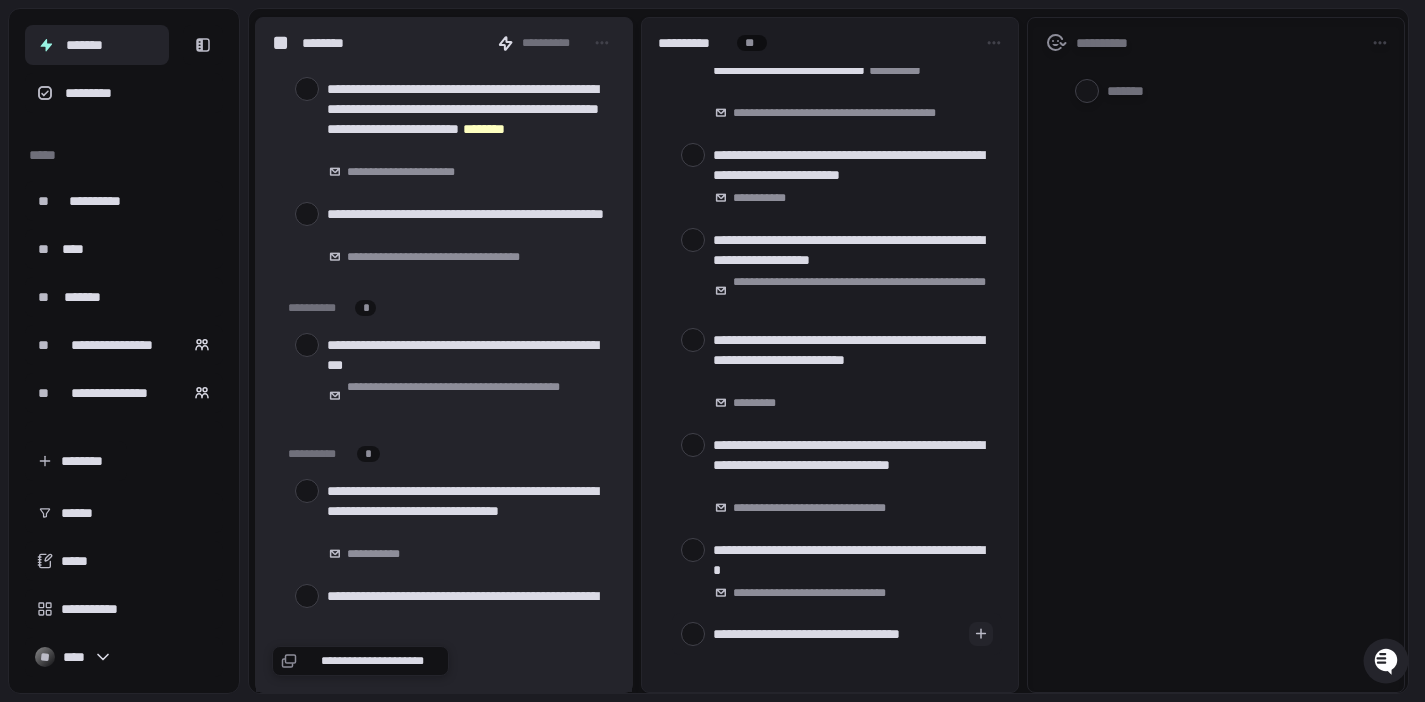 type on "**********" 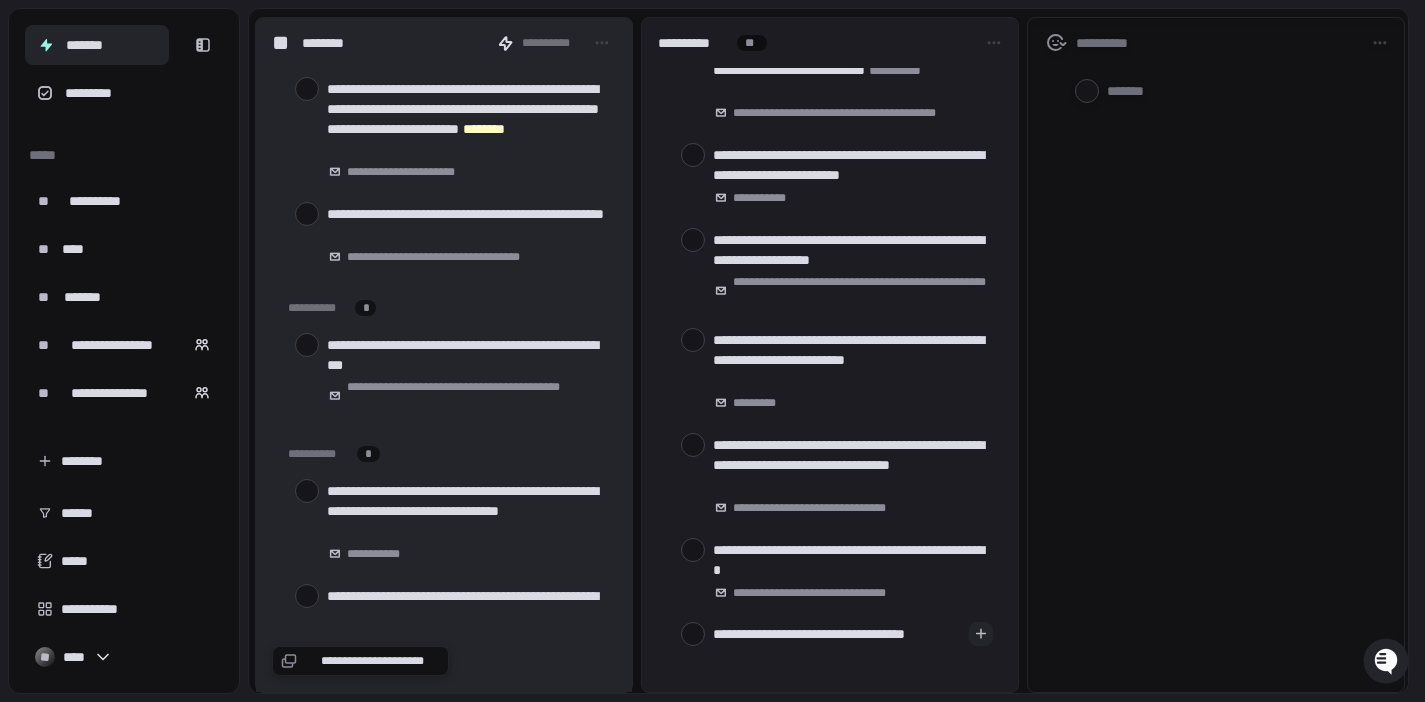 type on "*" 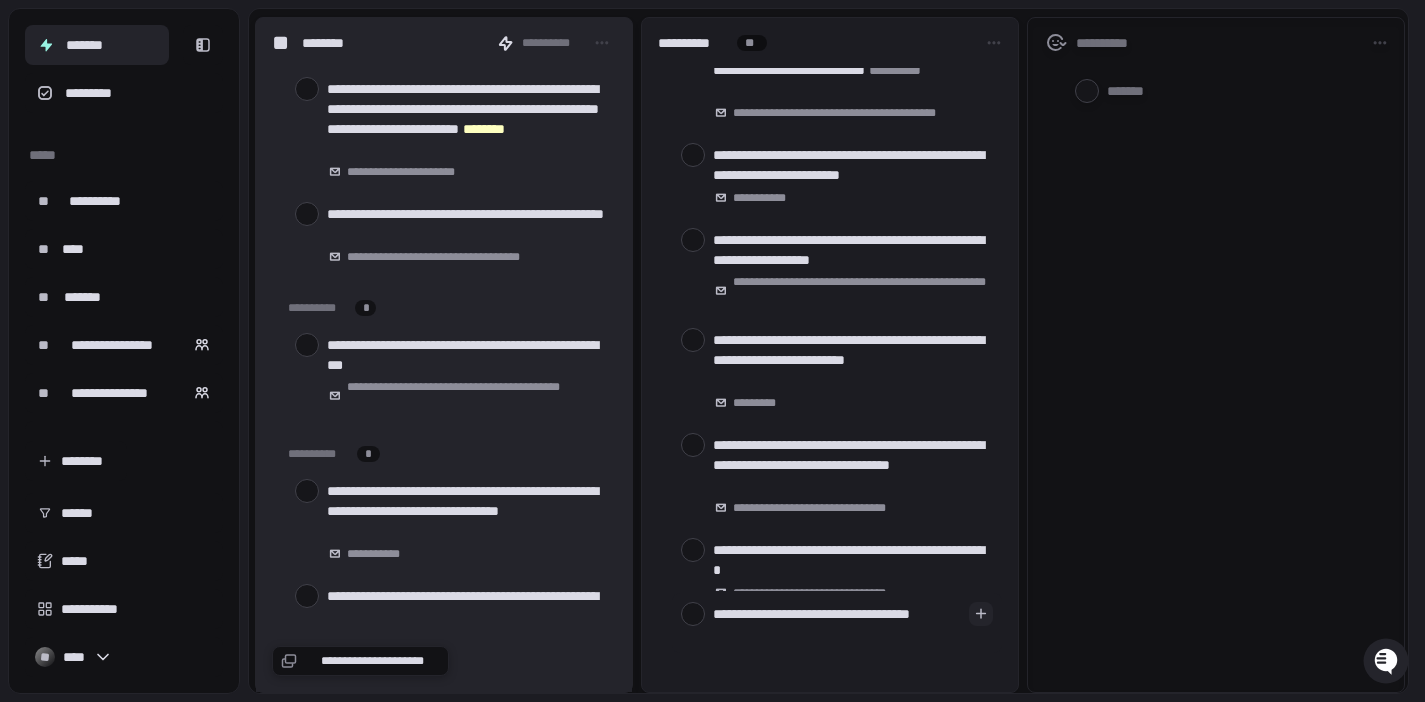 type on "*" 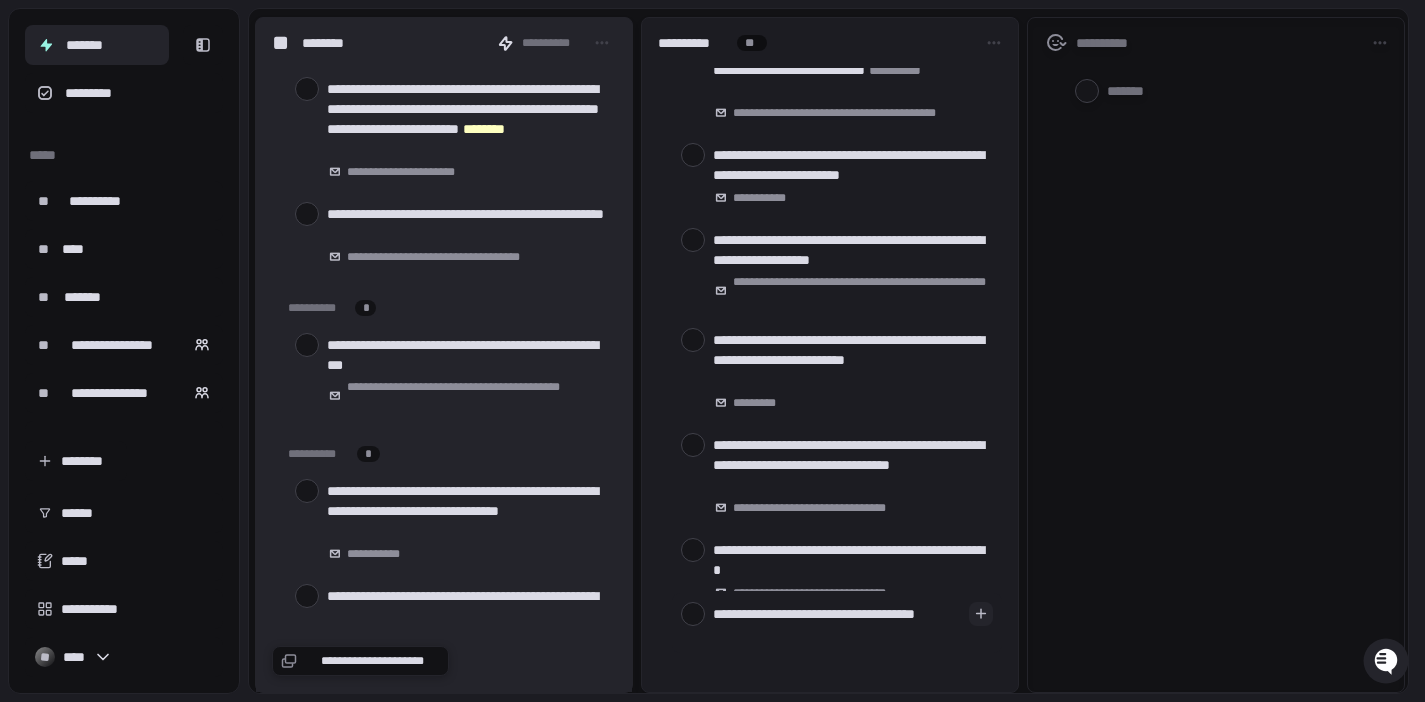 type on "*" 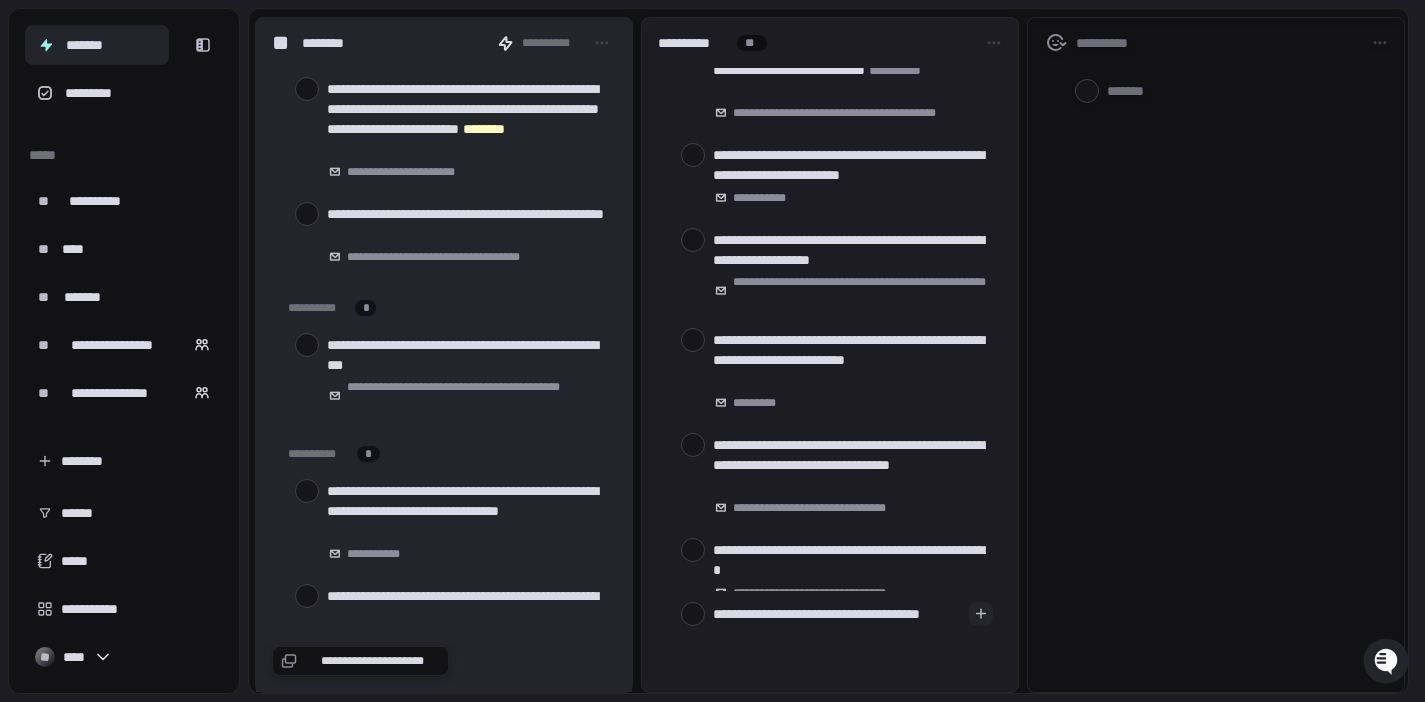 type on "*" 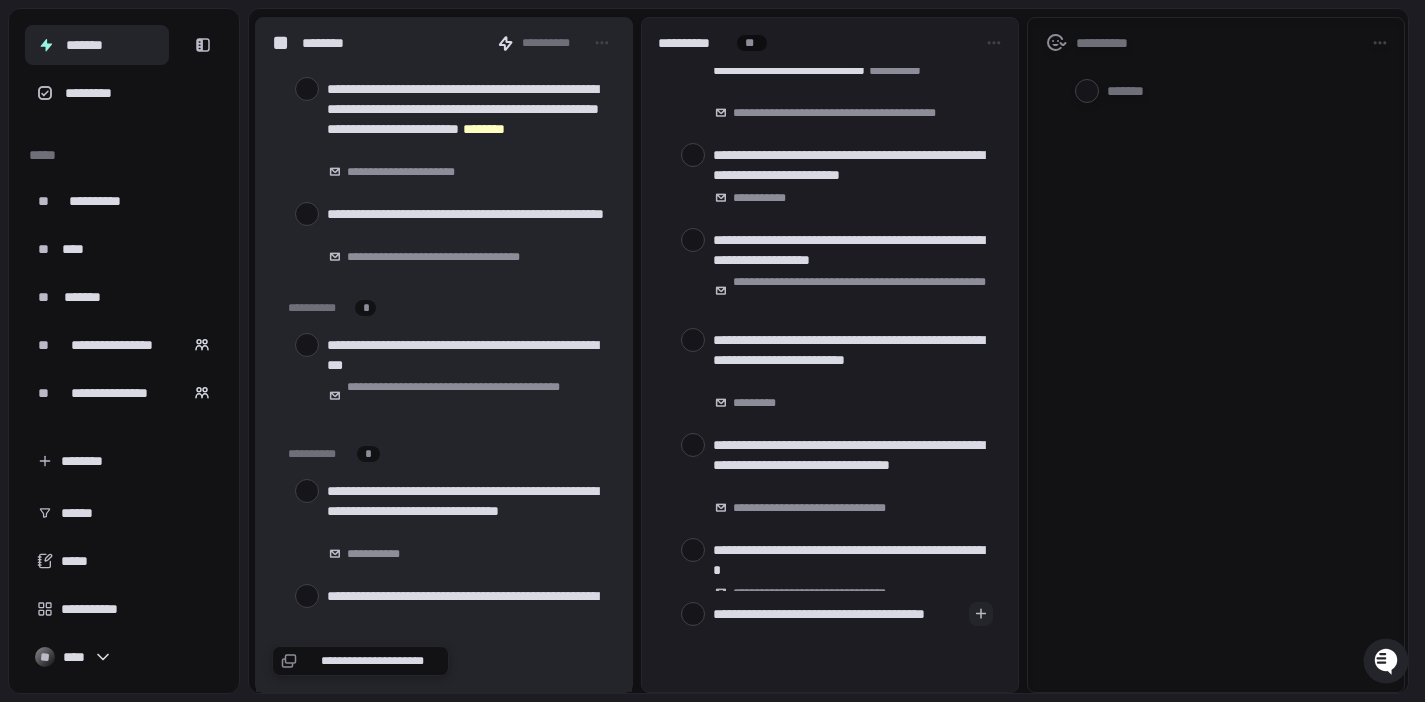 type on "*" 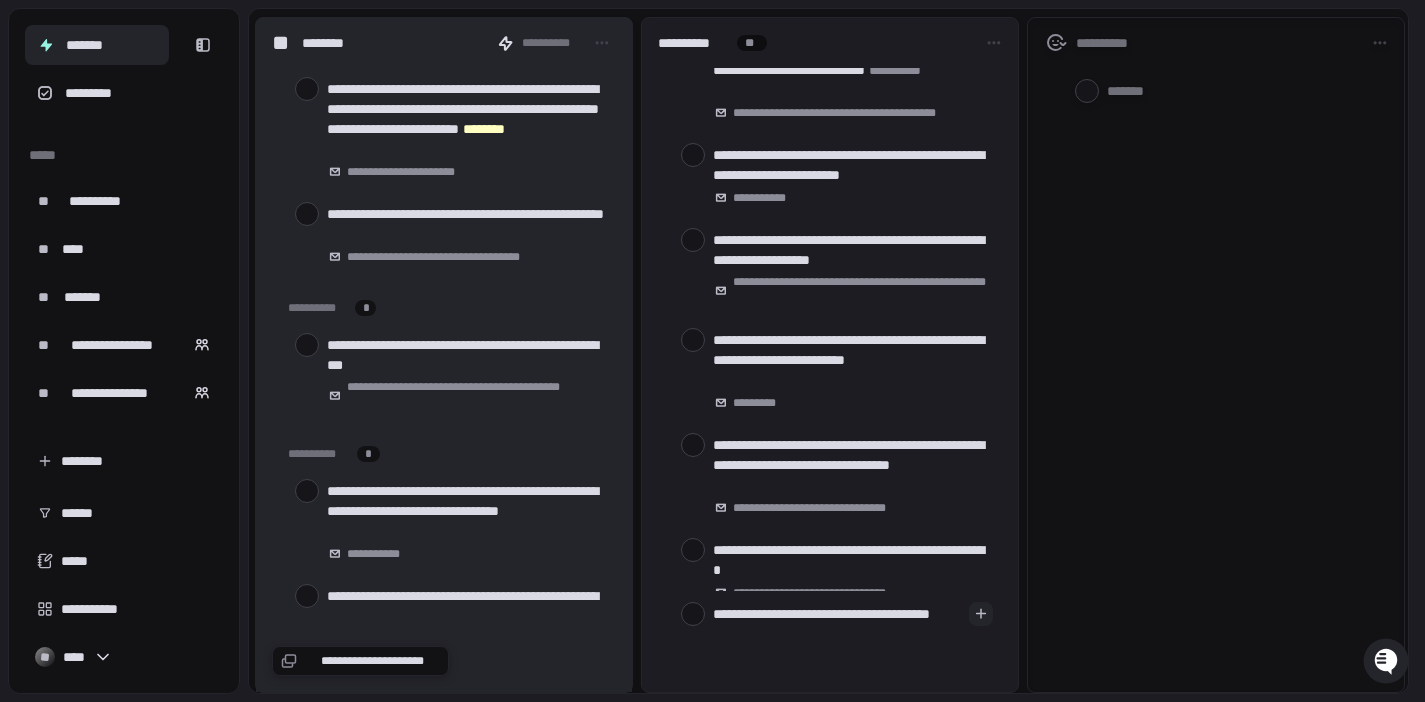 type on "*" 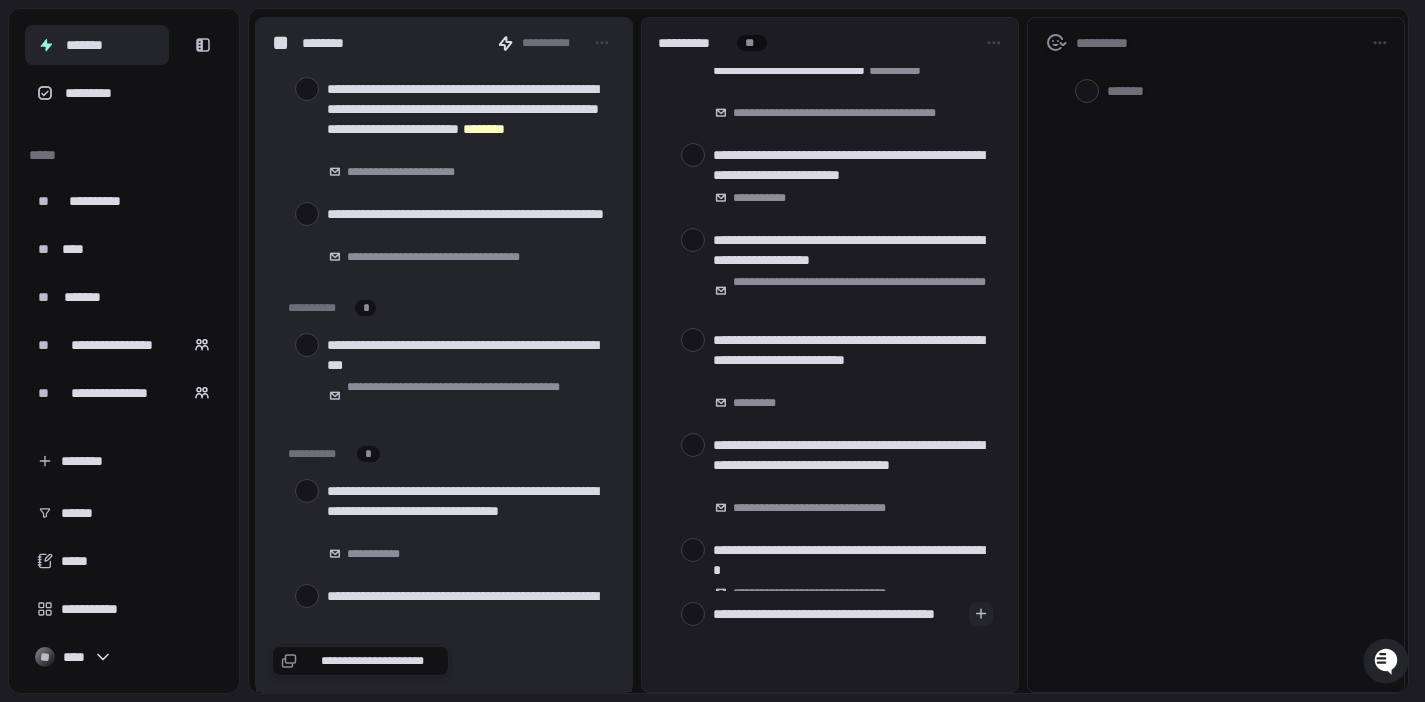 type on "*" 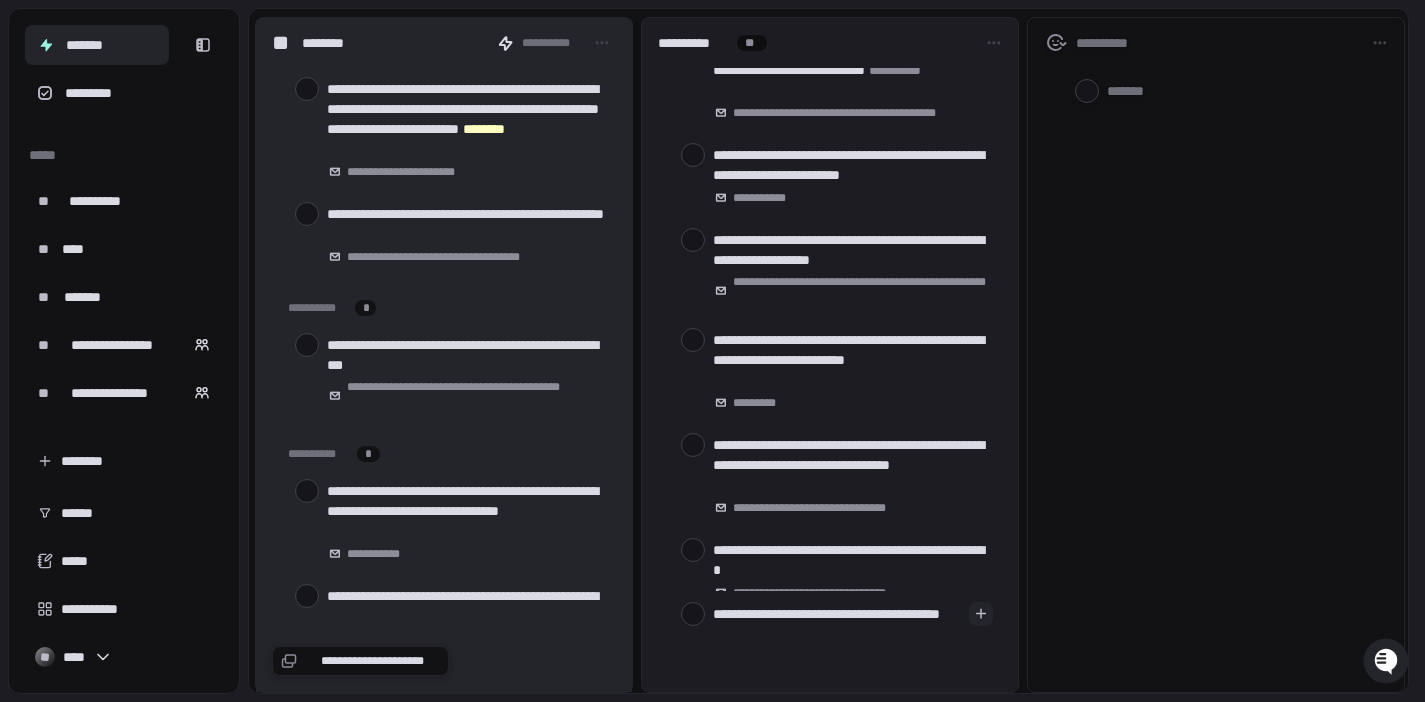 type on "*" 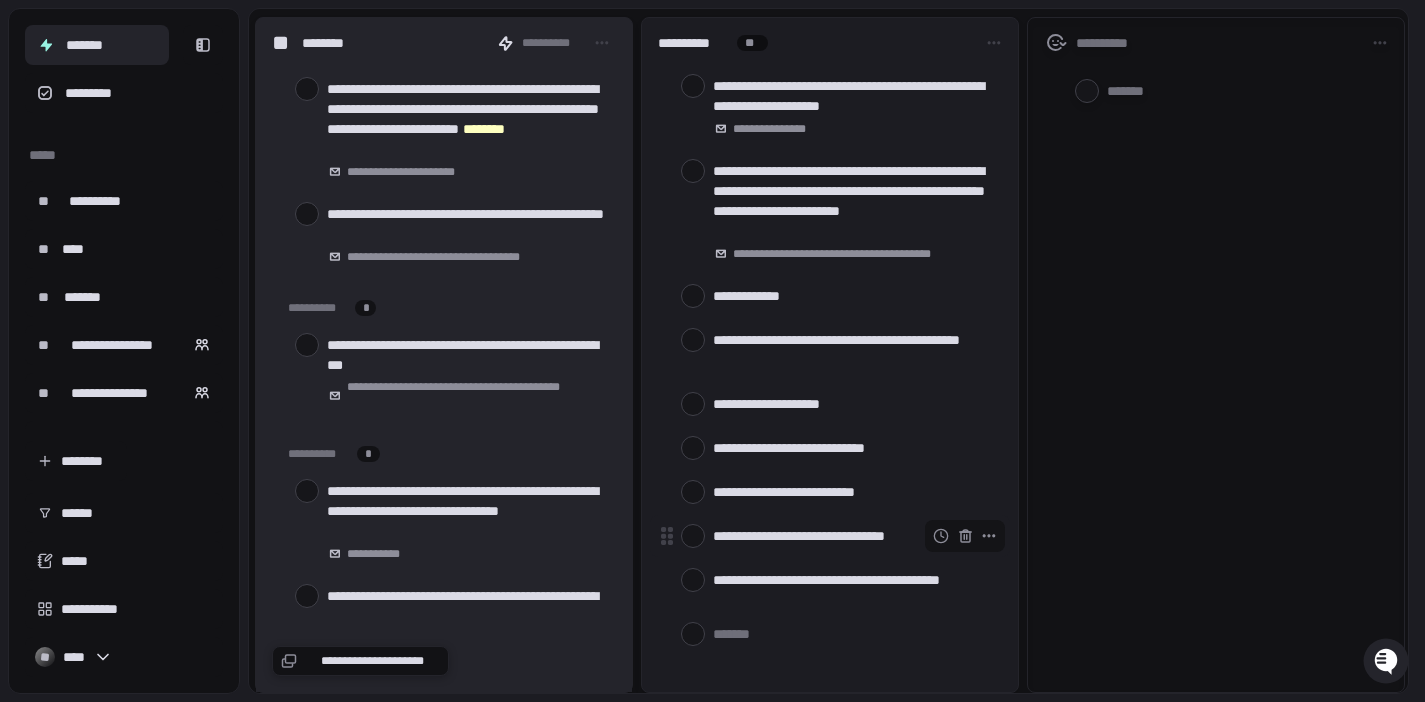 scroll, scrollTop: 1423, scrollLeft: 0, axis: vertical 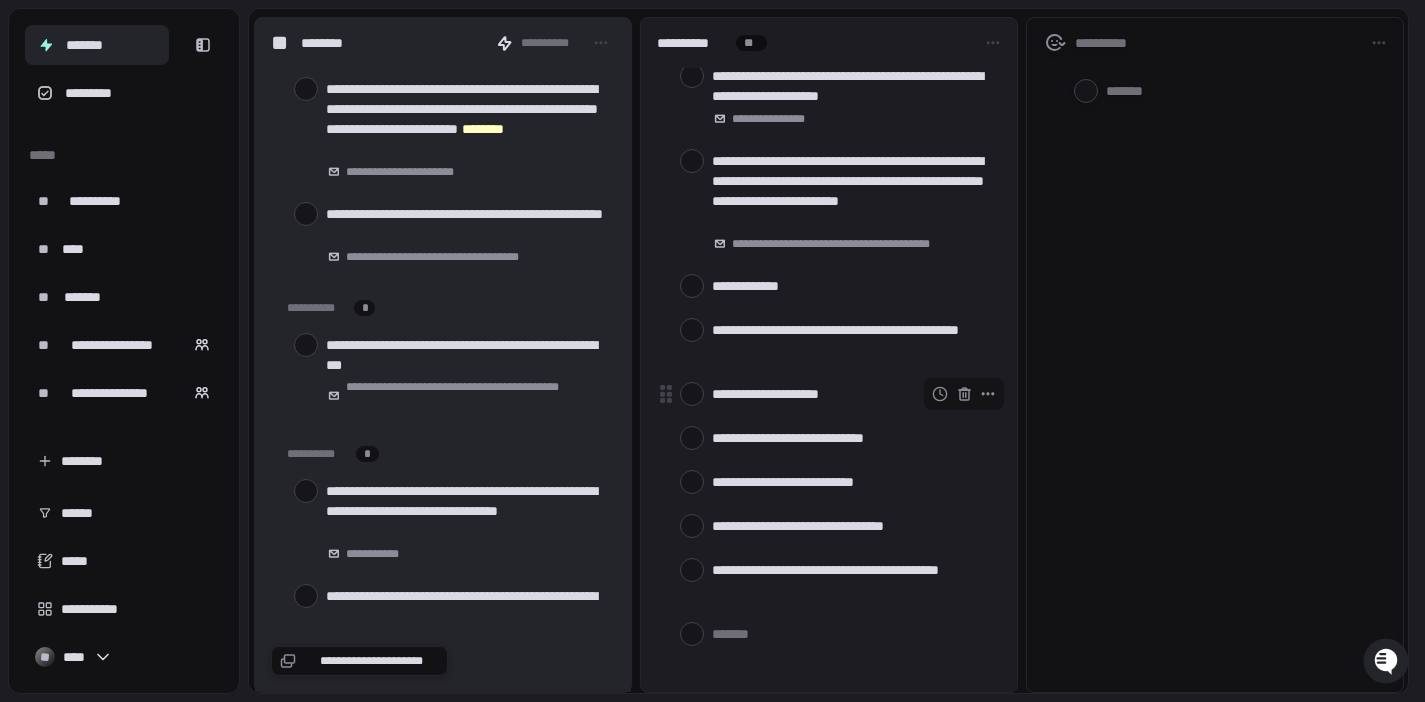 click at bounding box center (692, 394) 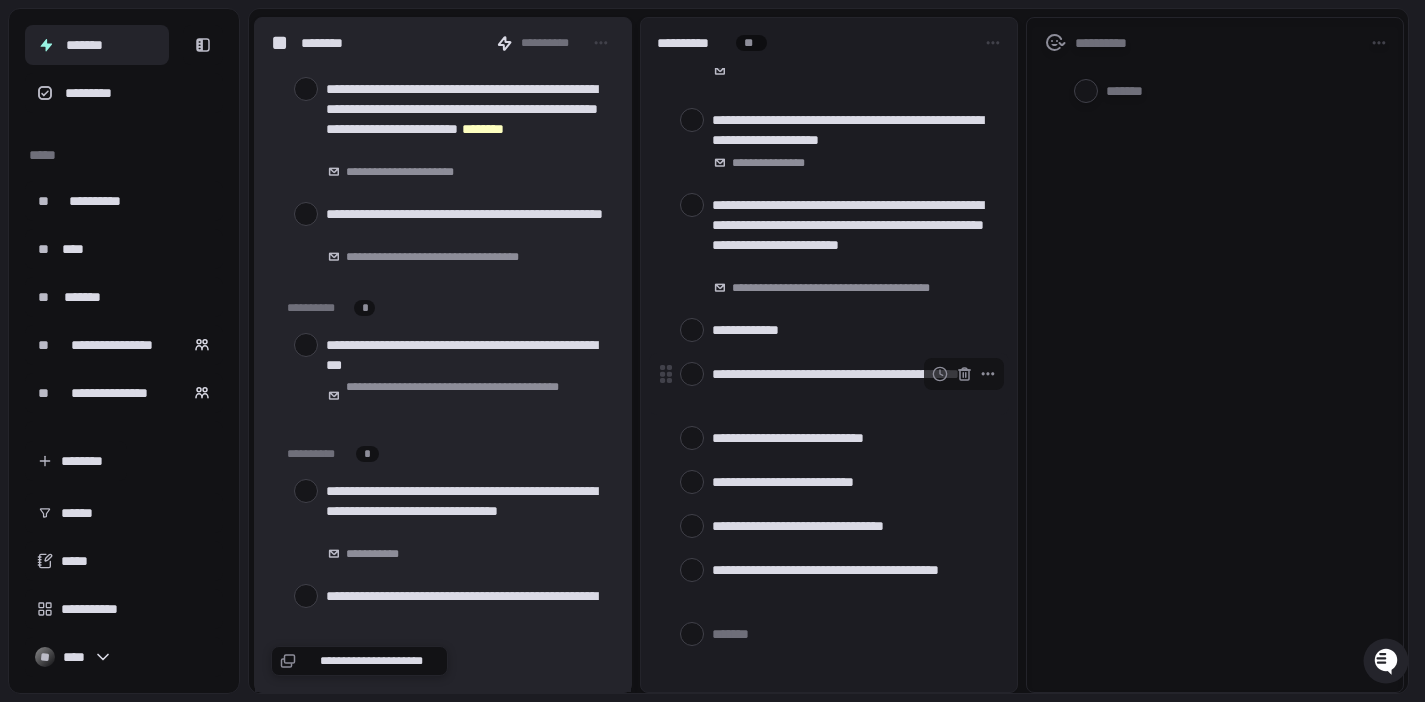 scroll, scrollTop: 1379, scrollLeft: 0, axis: vertical 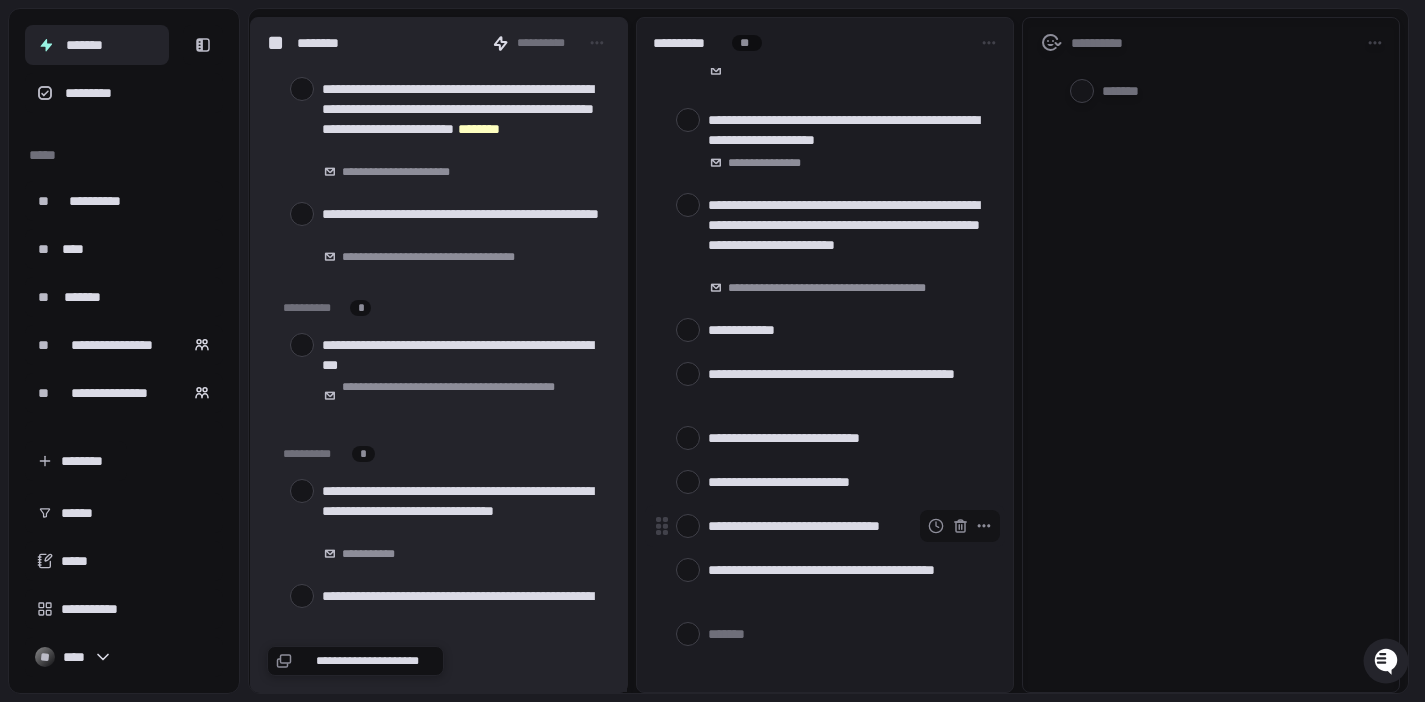 click at bounding box center (688, 526) 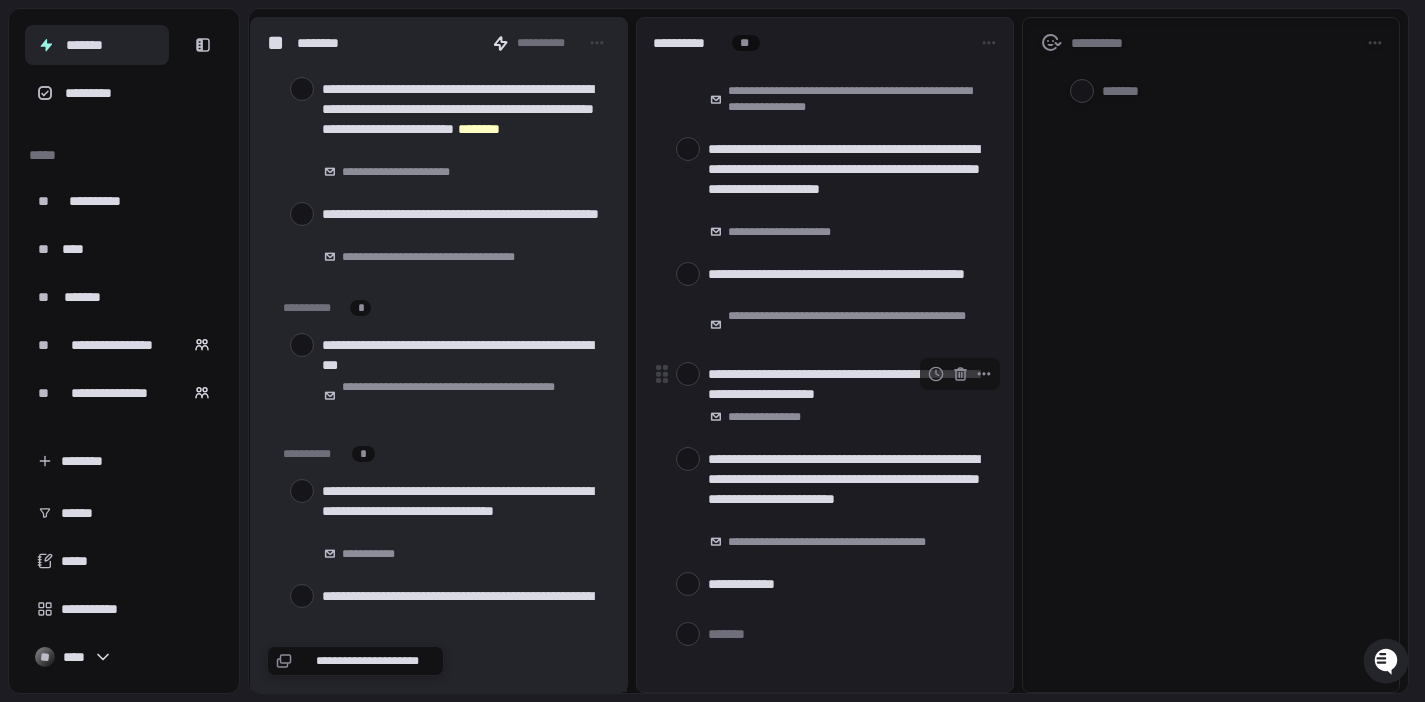 scroll, scrollTop: 1114, scrollLeft: 0, axis: vertical 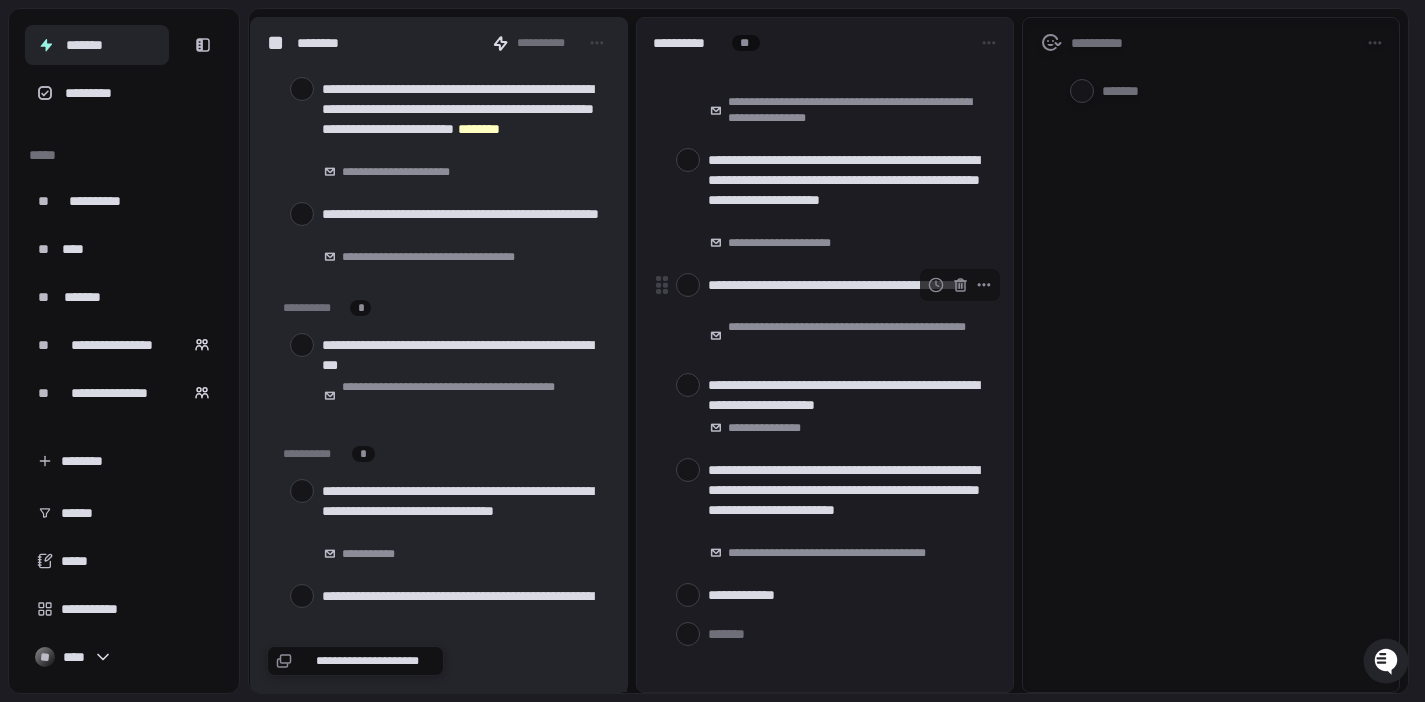 click at bounding box center [688, 285] 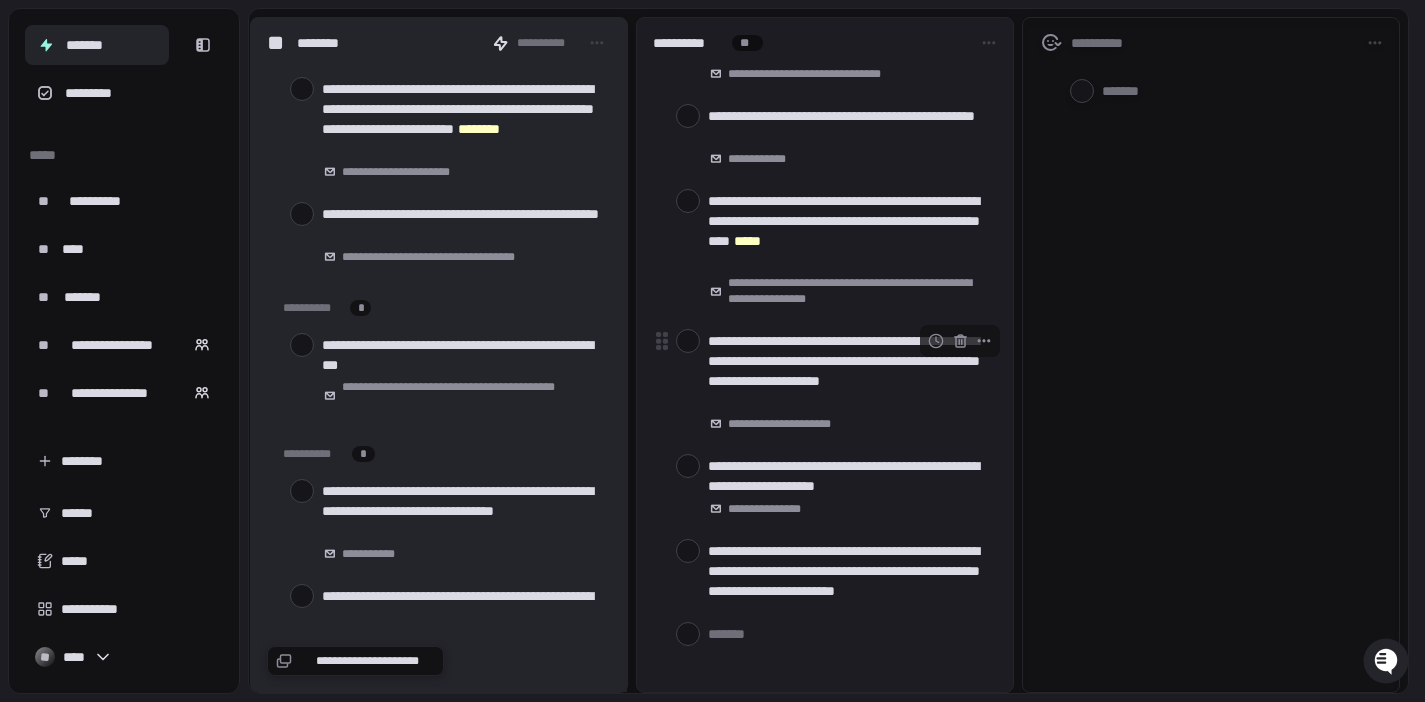 scroll, scrollTop: 927, scrollLeft: 0, axis: vertical 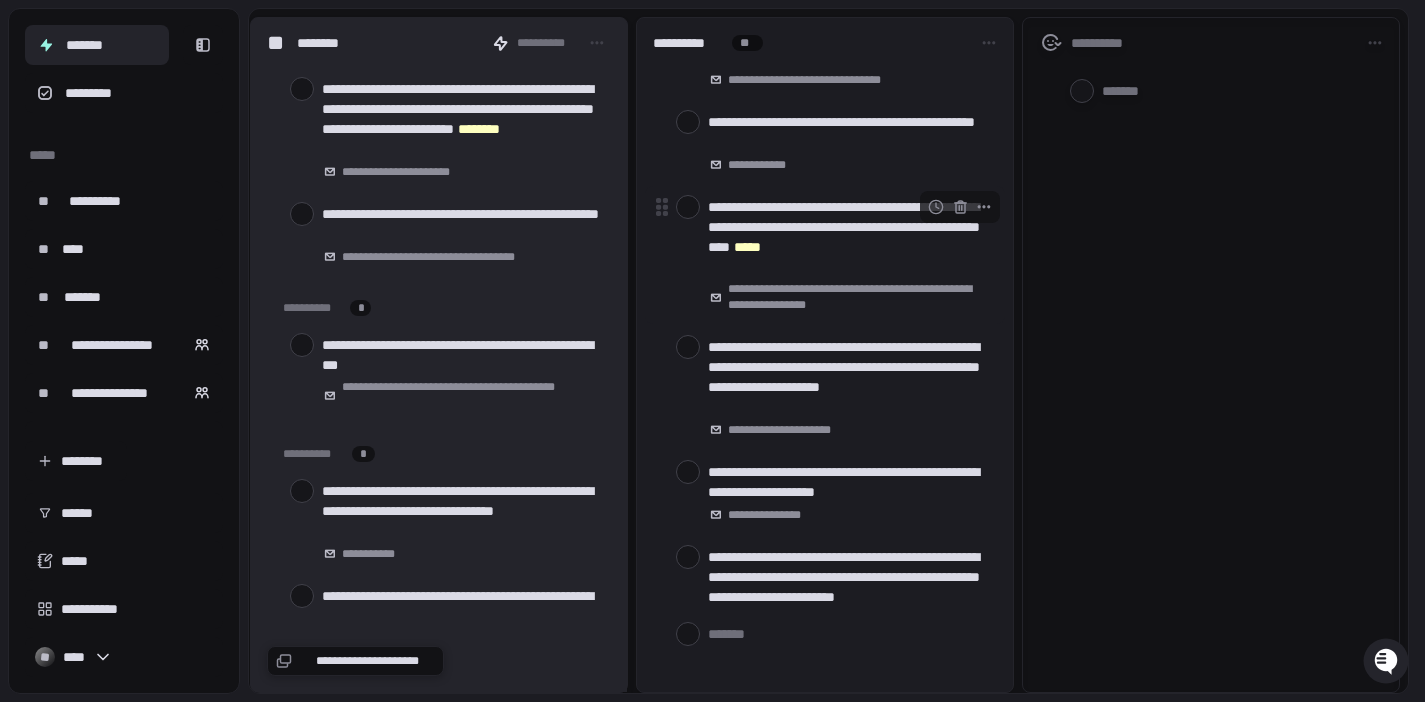 click at bounding box center [688, 207] 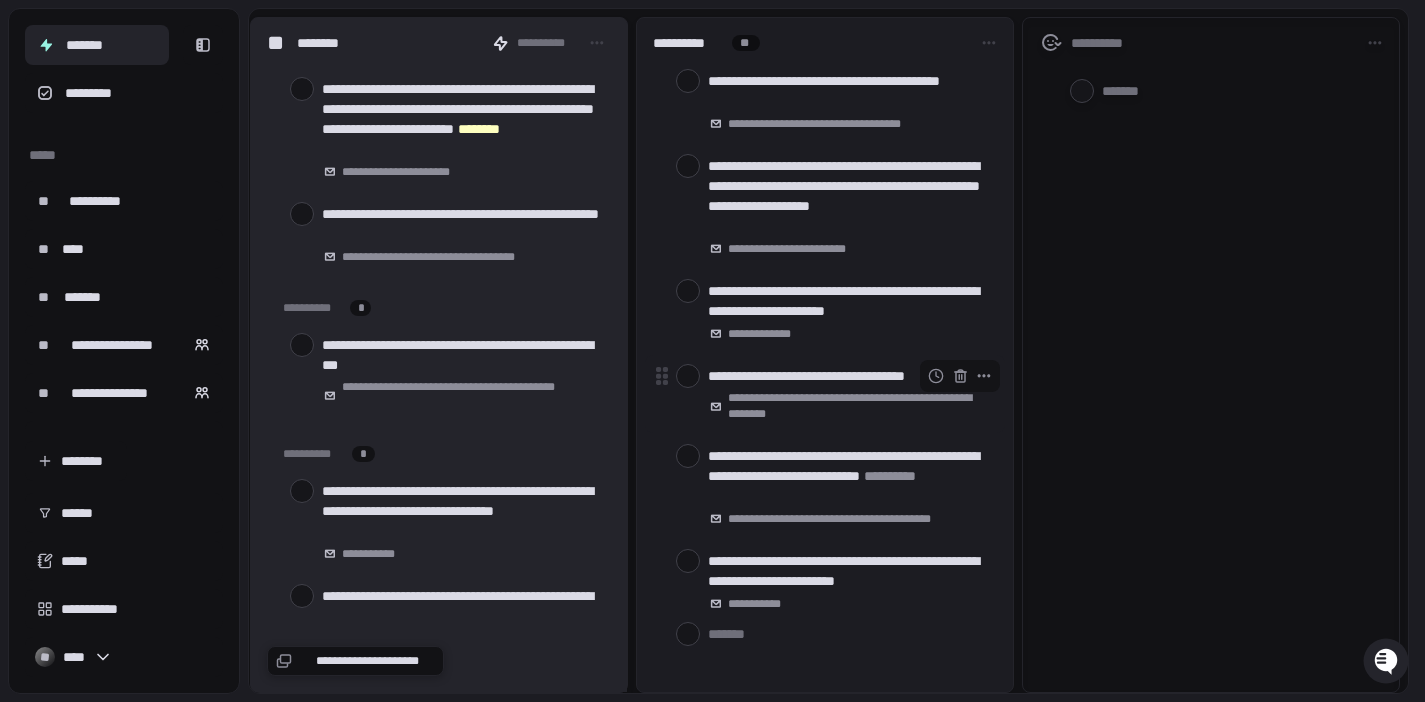 scroll, scrollTop: 0, scrollLeft: 0, axis: both 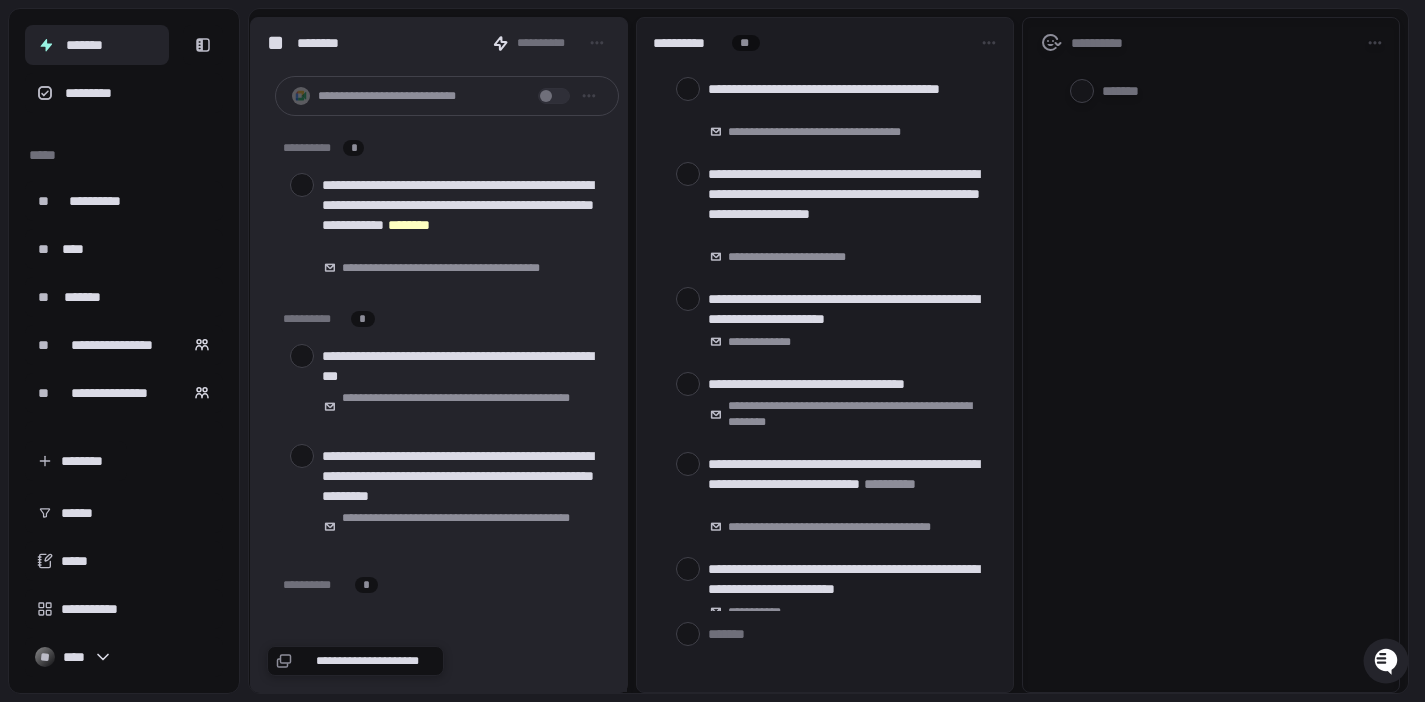 click on "*******" at bounding box center [97, 45] 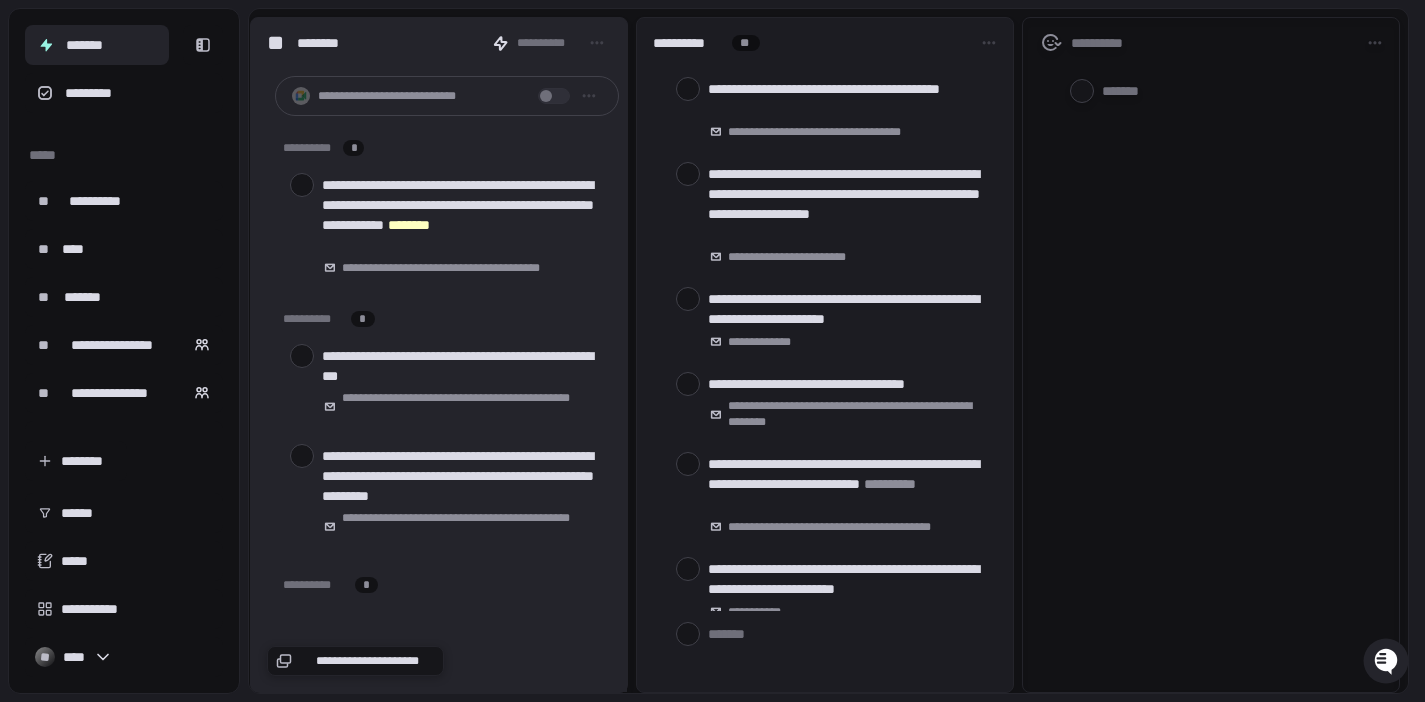 click on "**********" at bounding box center (367, 661) 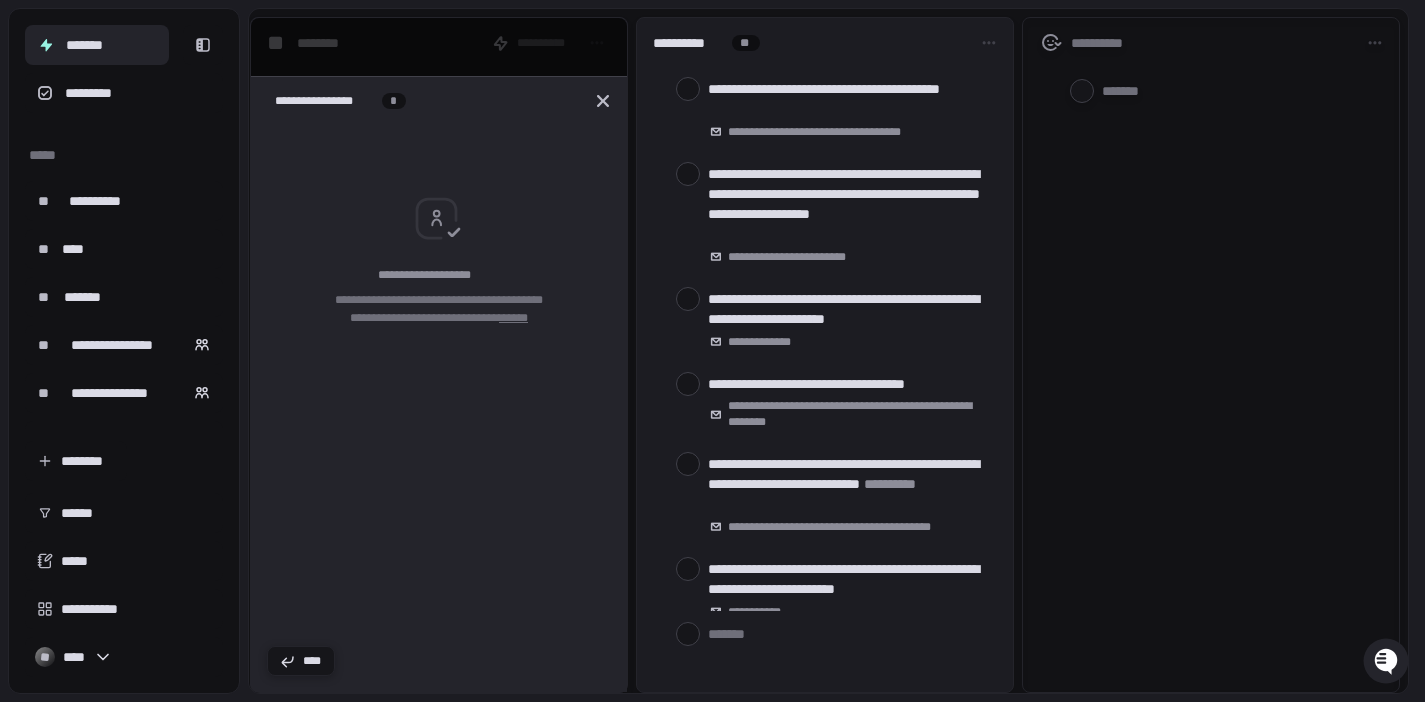 click on "****" at bounding box center (301, 661) 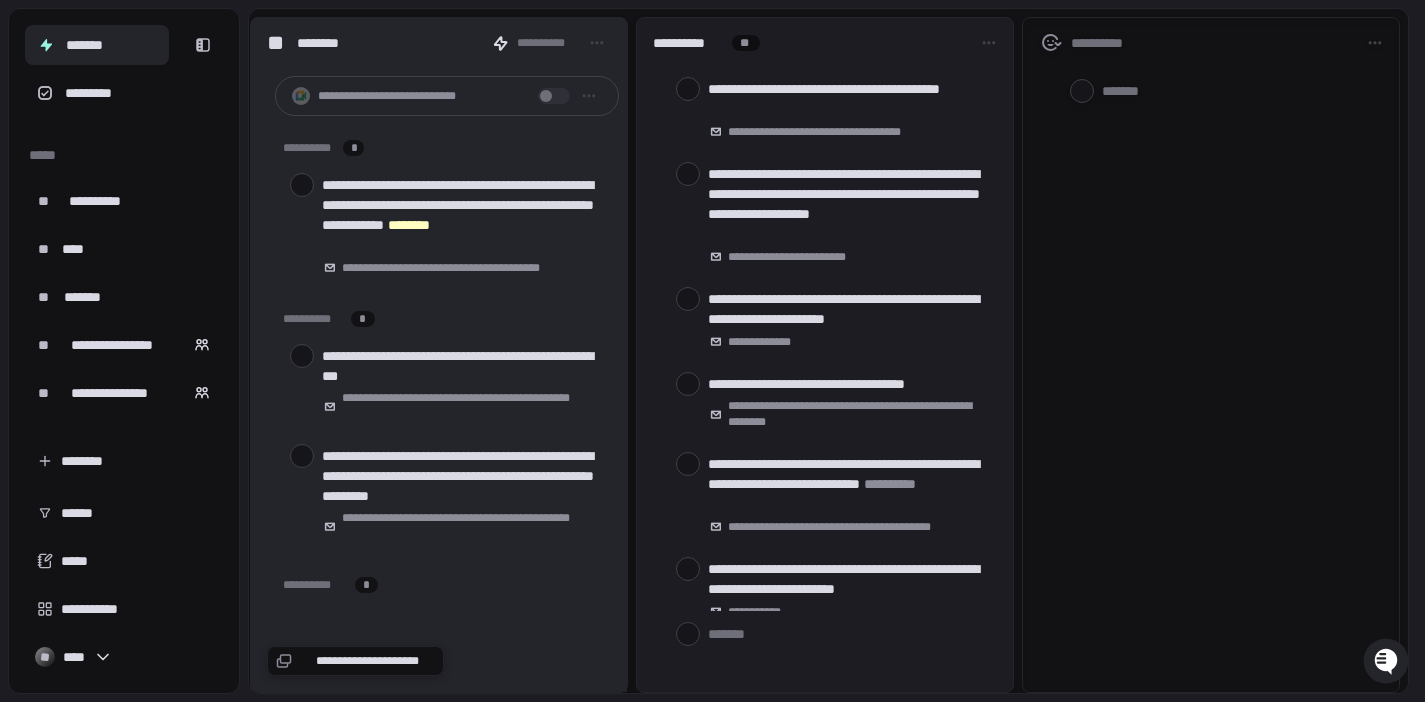 click on "*******" at bounding box center [97, 45] 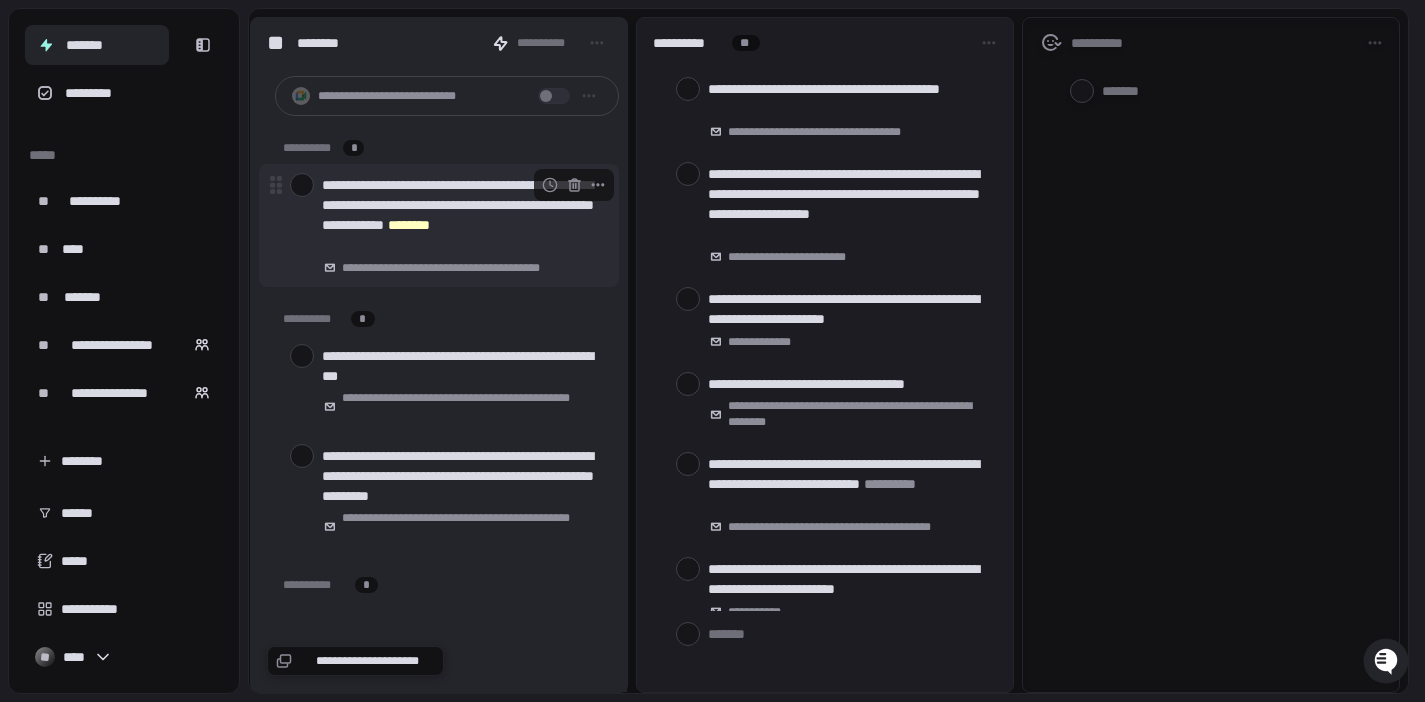 click on "**********" at bounding box center [462, 215] 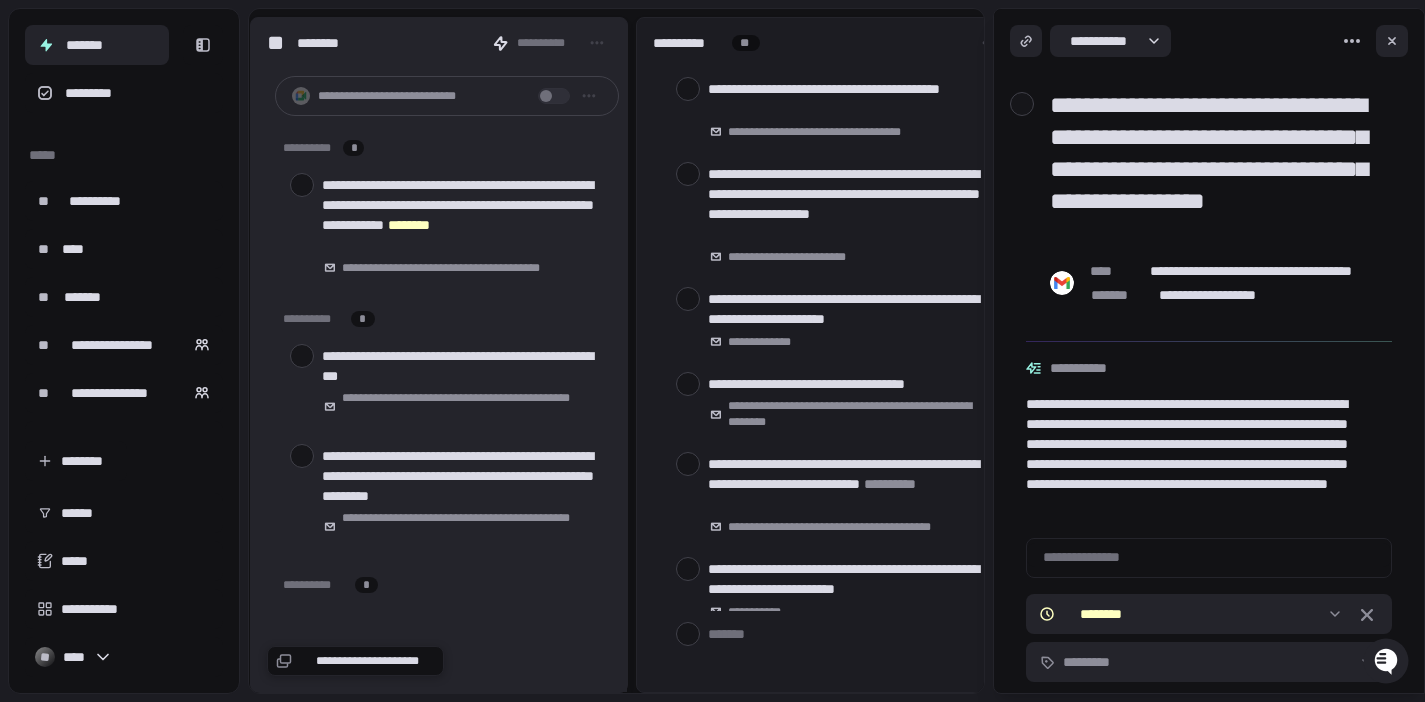 scroll, scrollTop: 12, scrollLeft: 0, axis: vertical 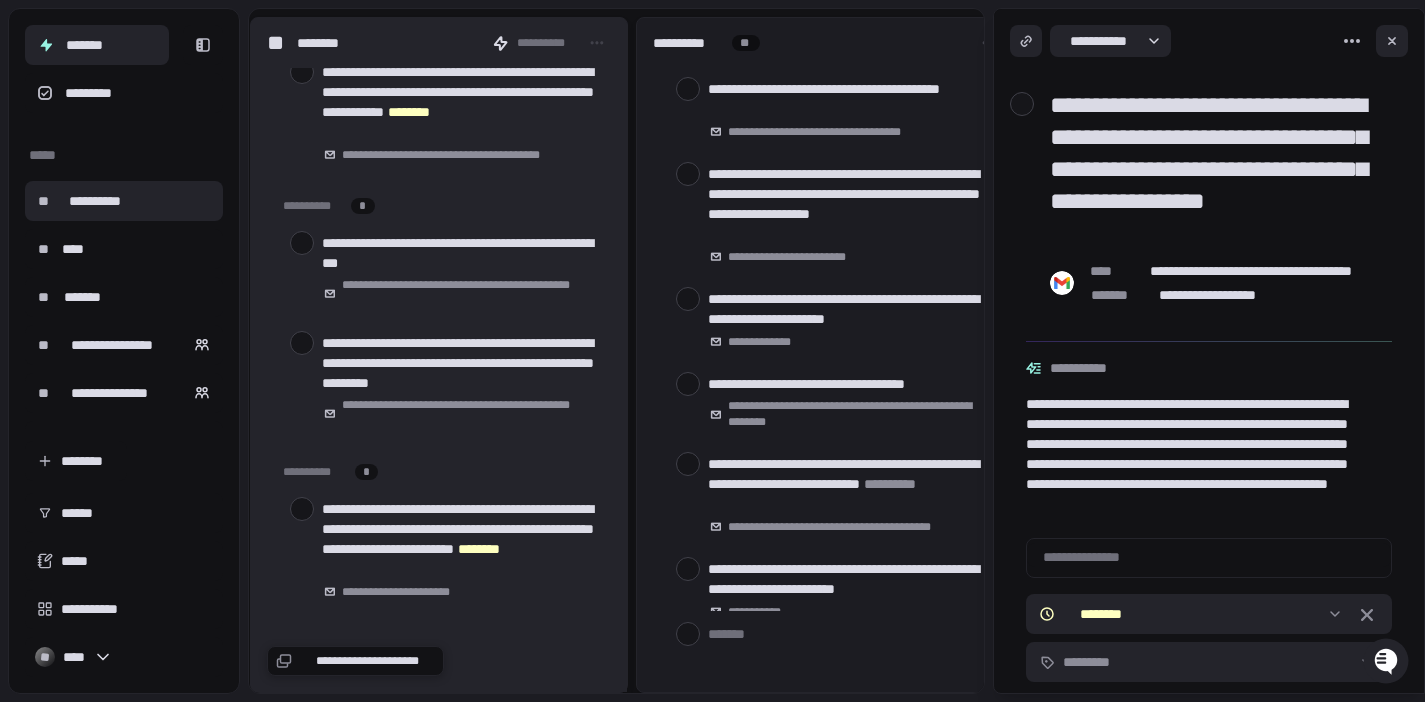 click on "**********" at bounding box center (94, 201) 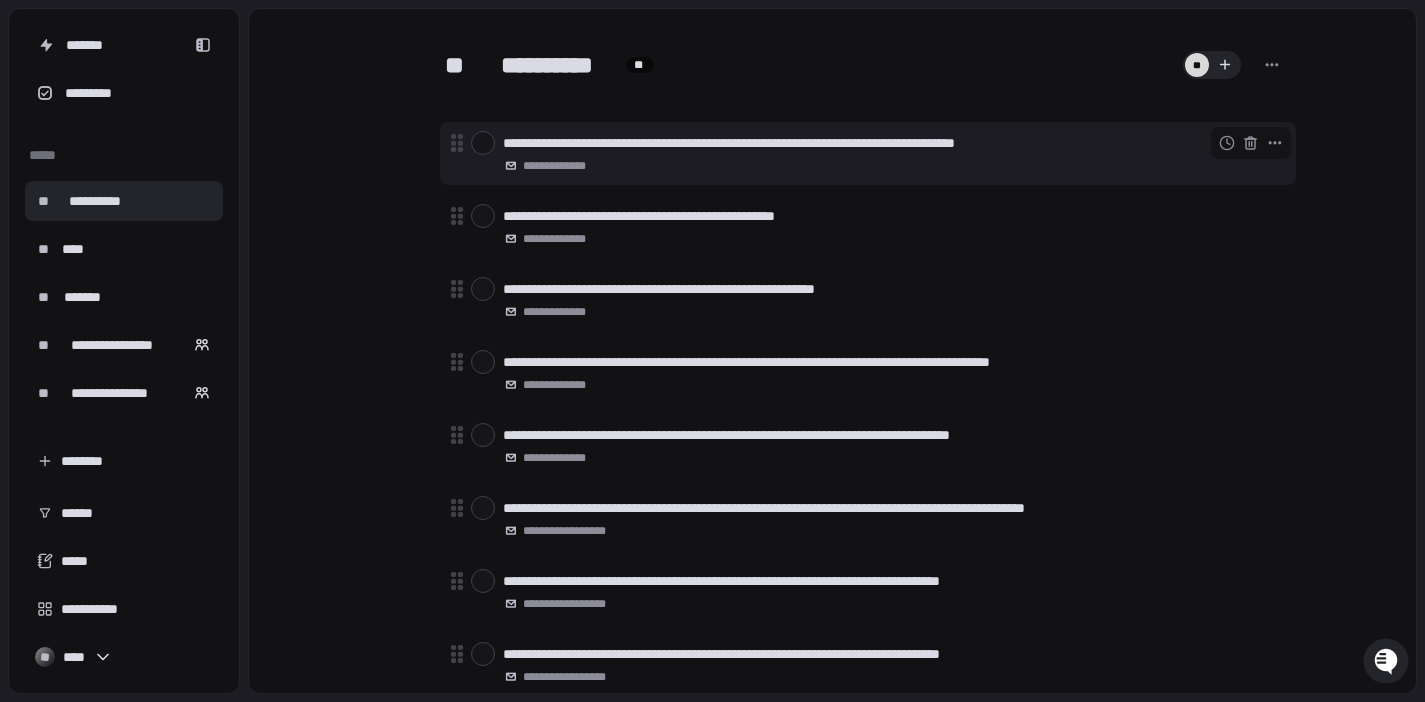 click at bounding box center [483, 143] 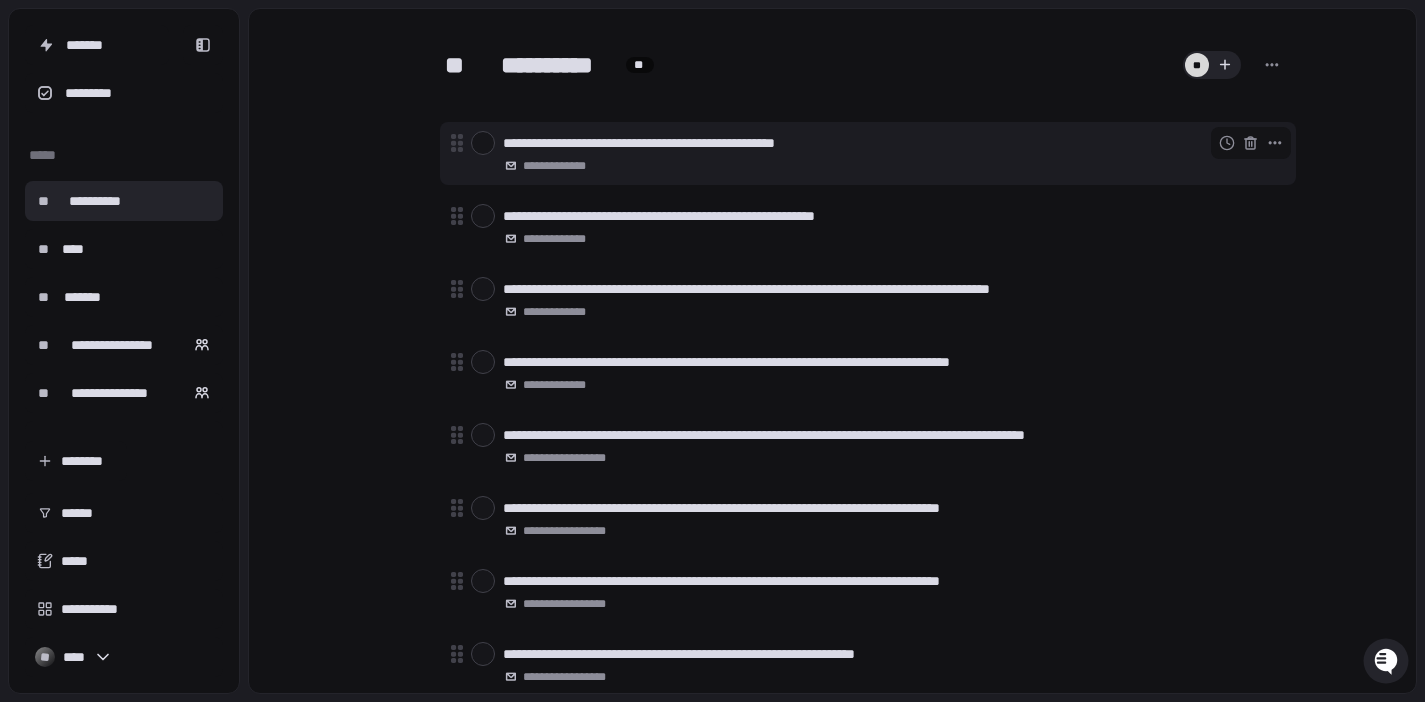 click at bounding box center [483, 143] 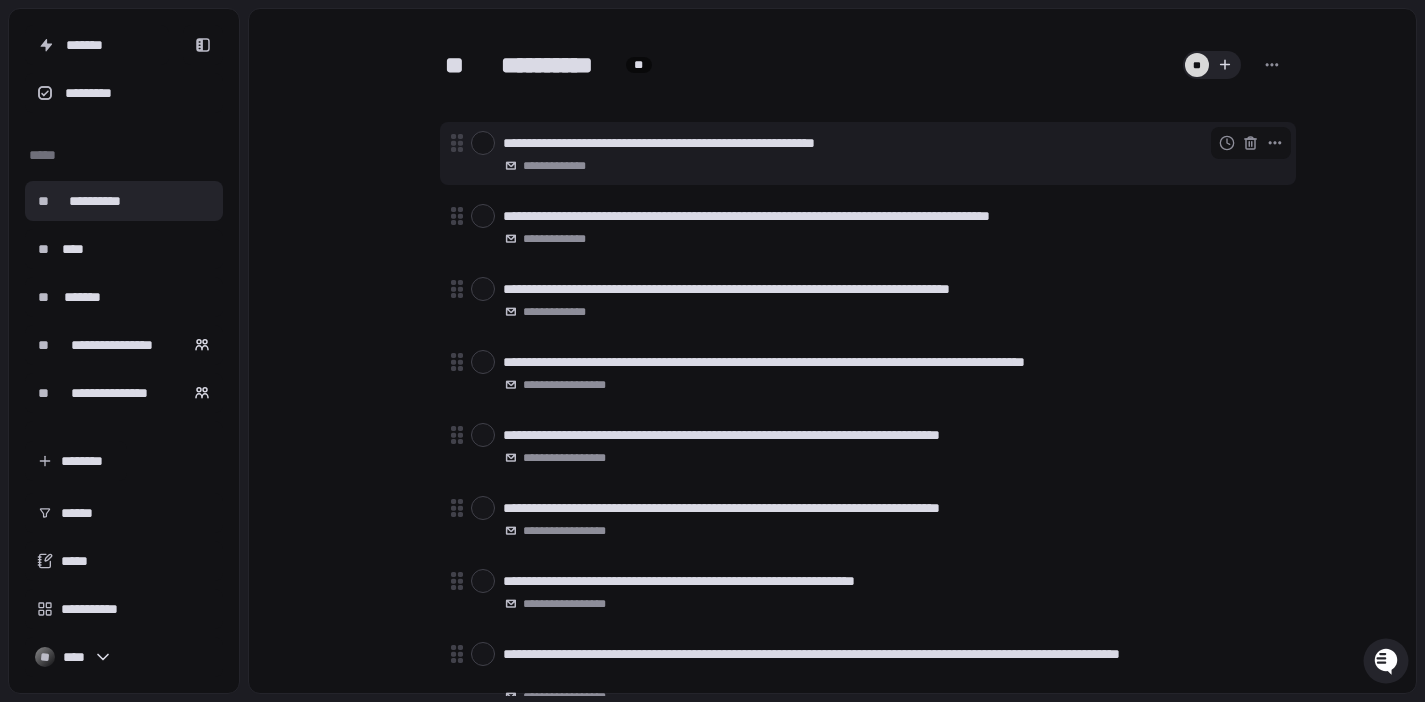 click at bounding box center (483, 143) 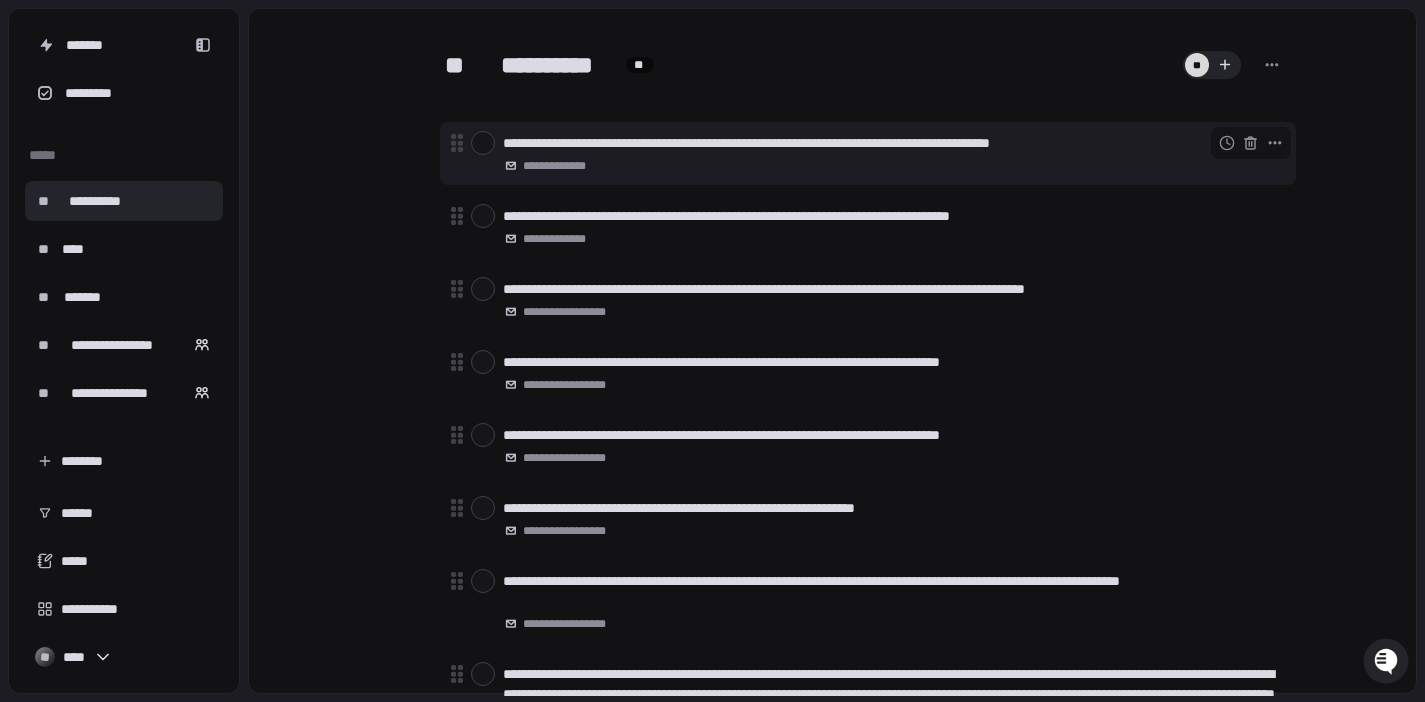 click at bounding box center [483, 143] 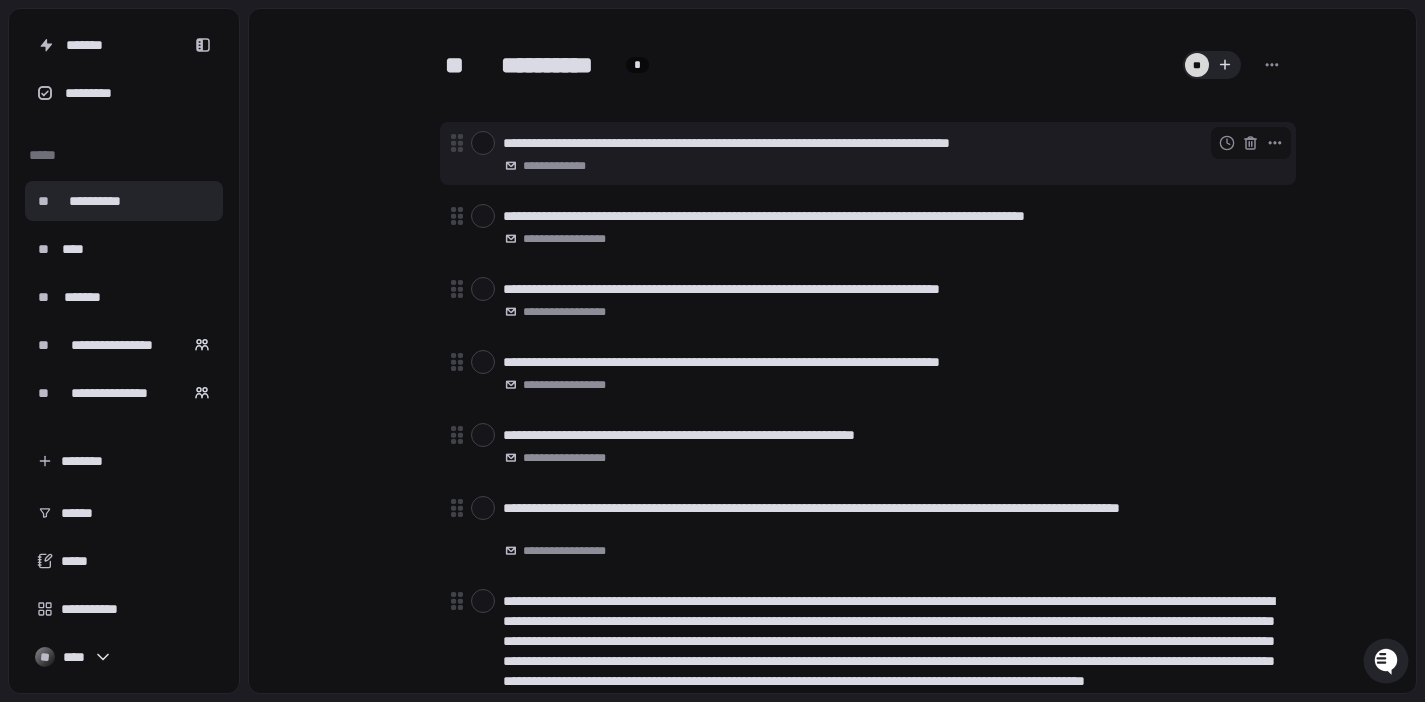 click at bounding box center (483, 143) 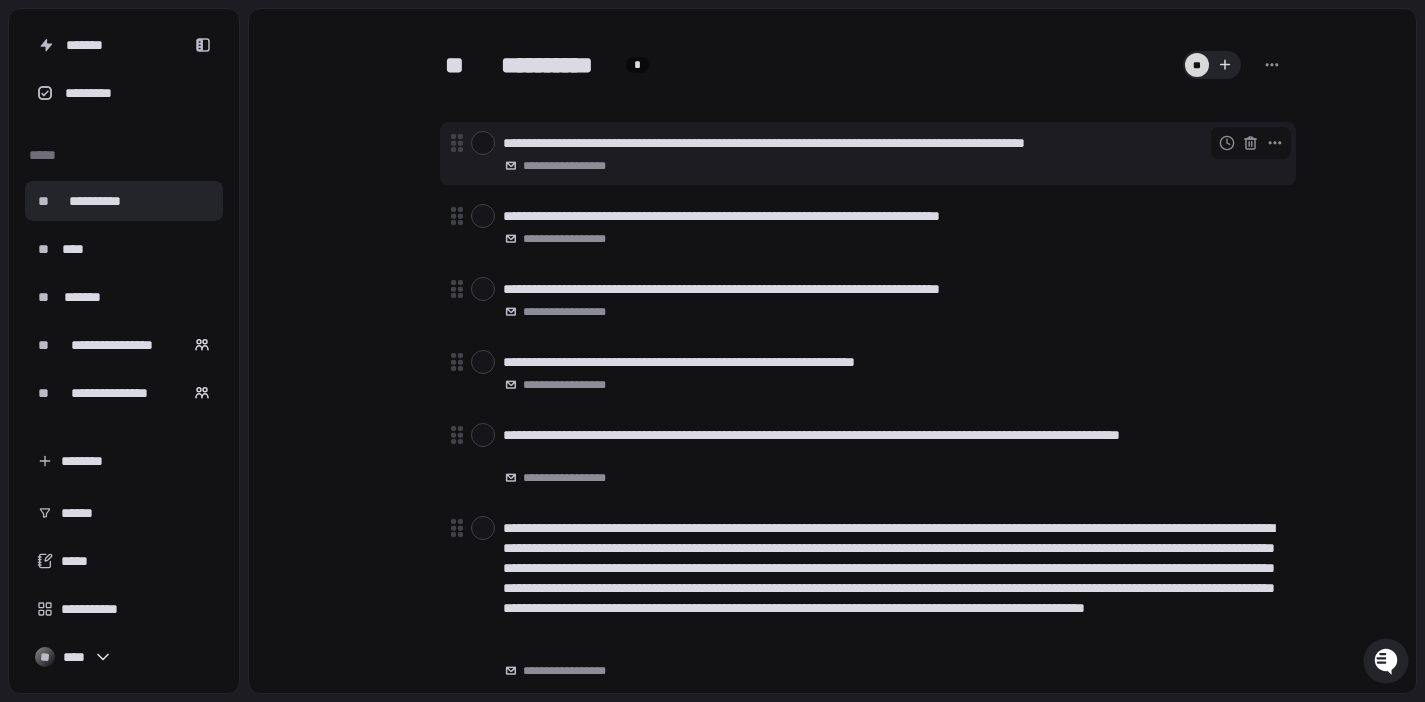 click at bounding box center [483, 143] 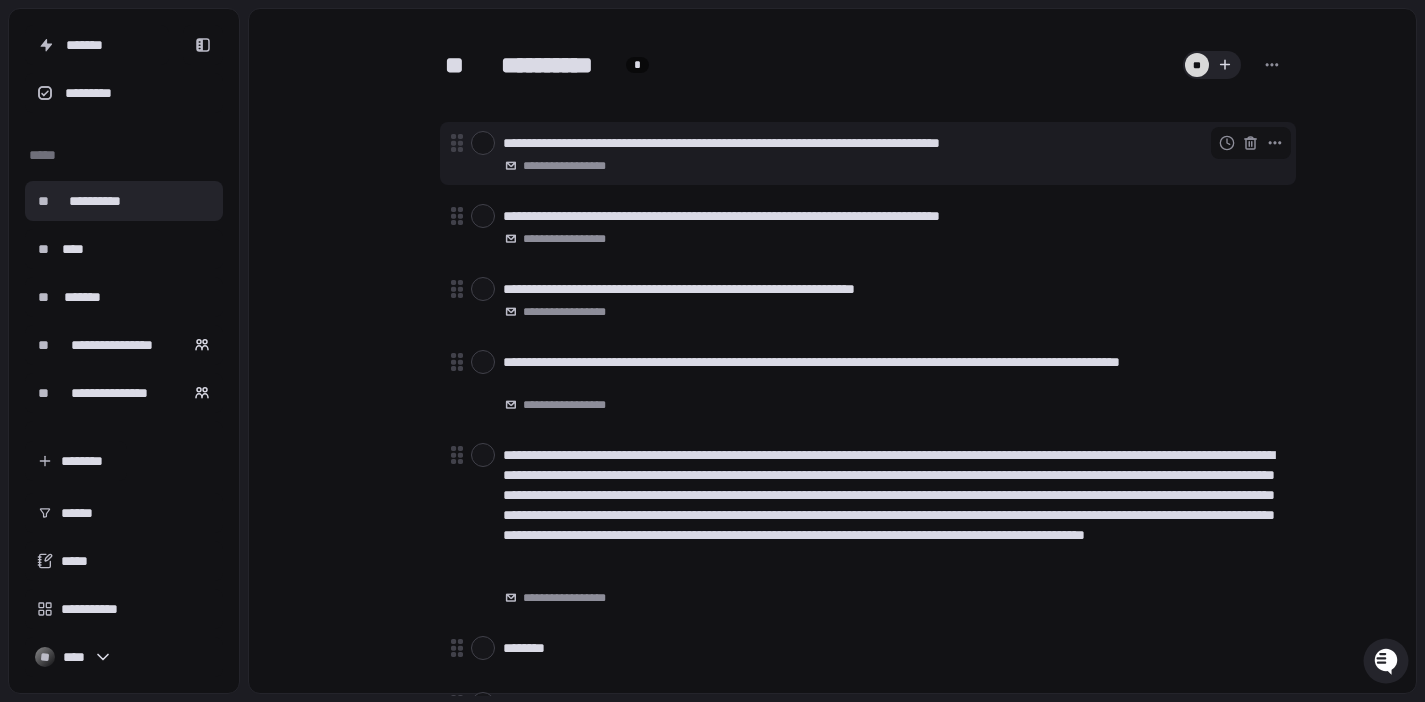 click at bounding box center [483, 143] 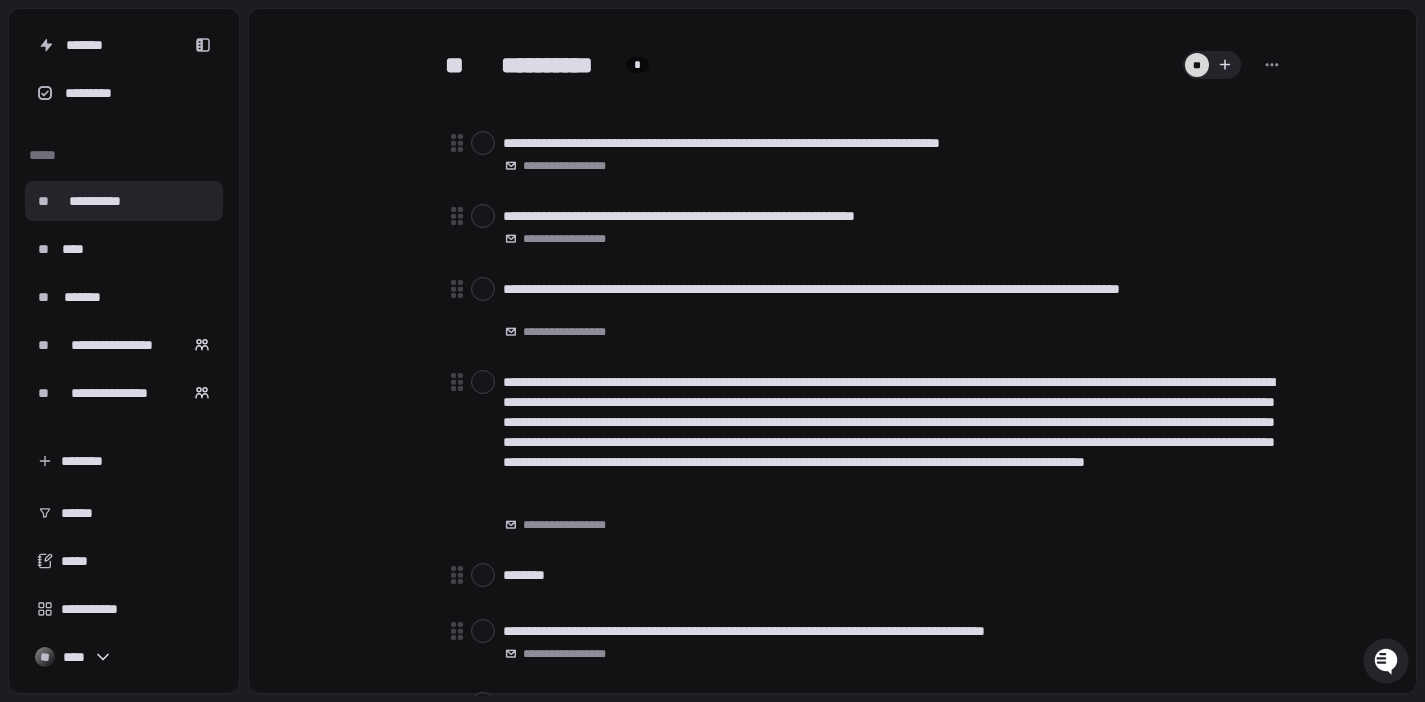 click at bounding box center [483, 143] 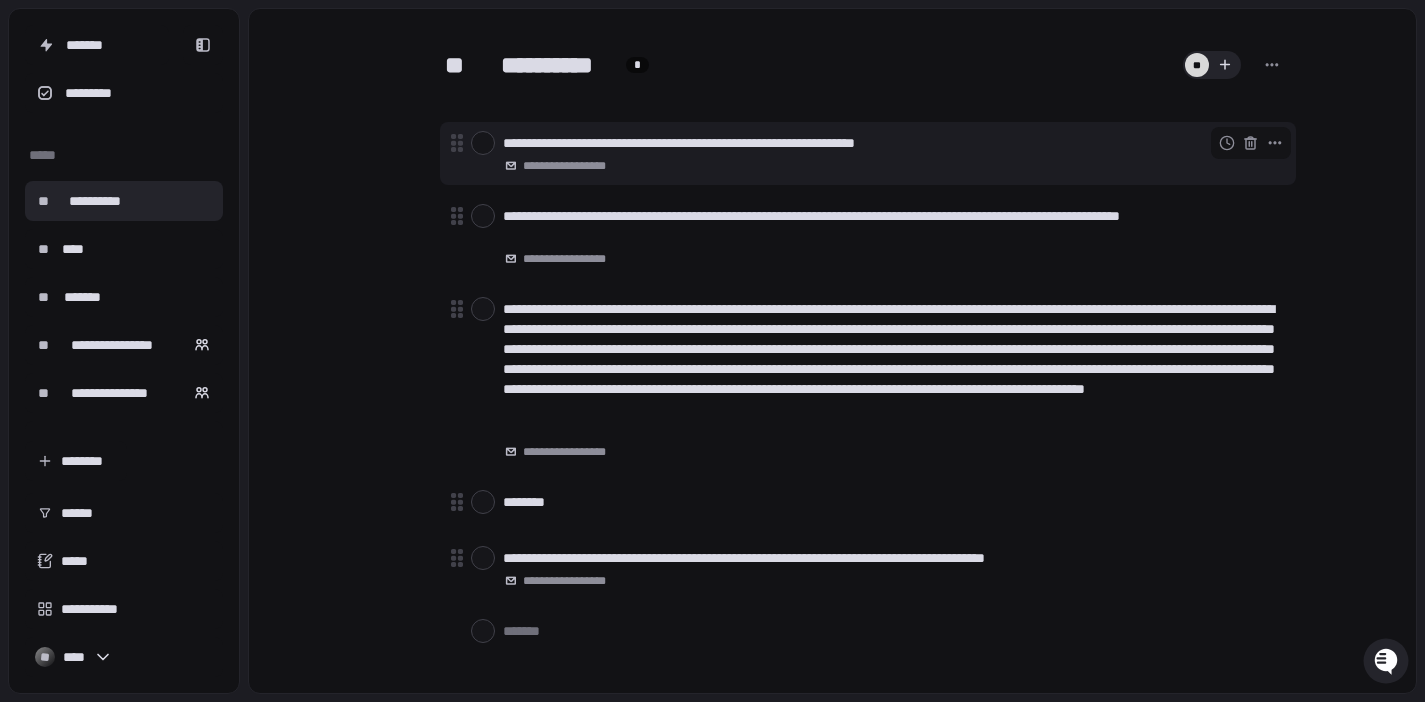 click at bounding box center (483, 143) 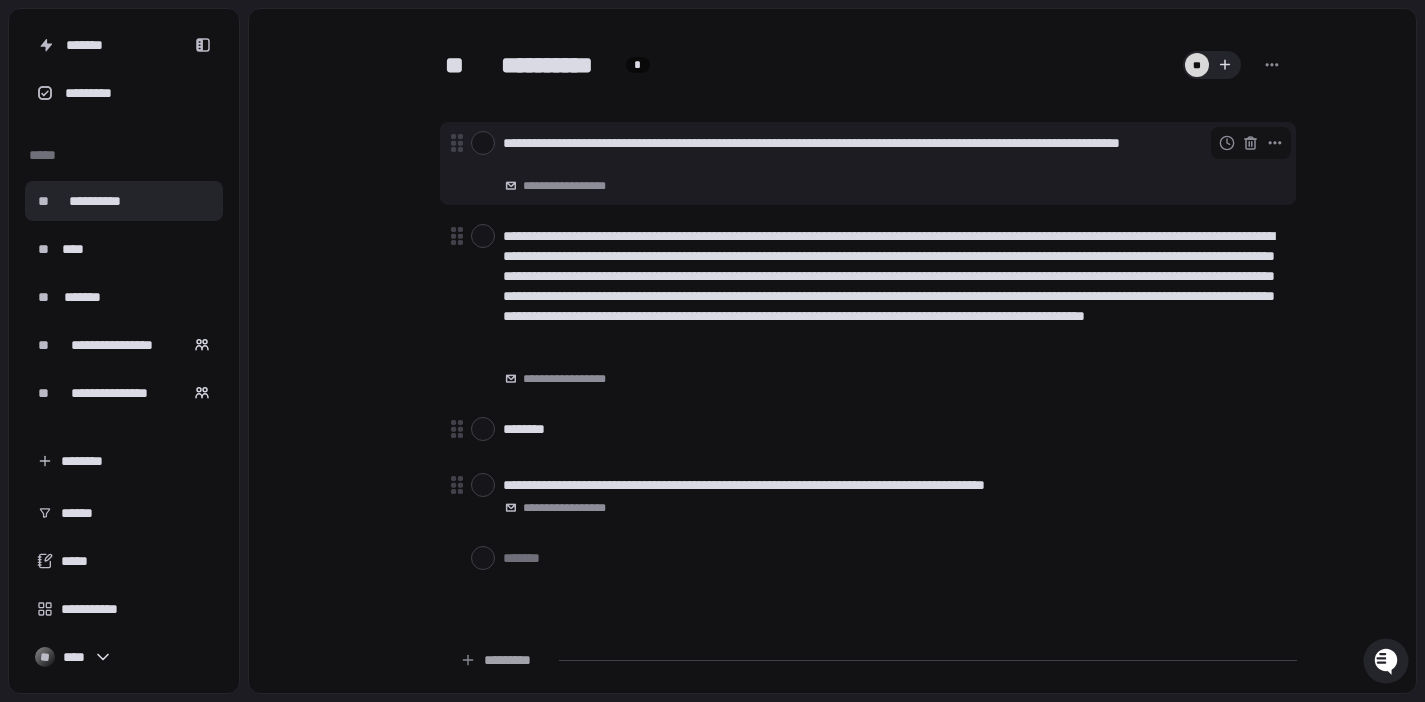 click at bounding box center (483, 143) 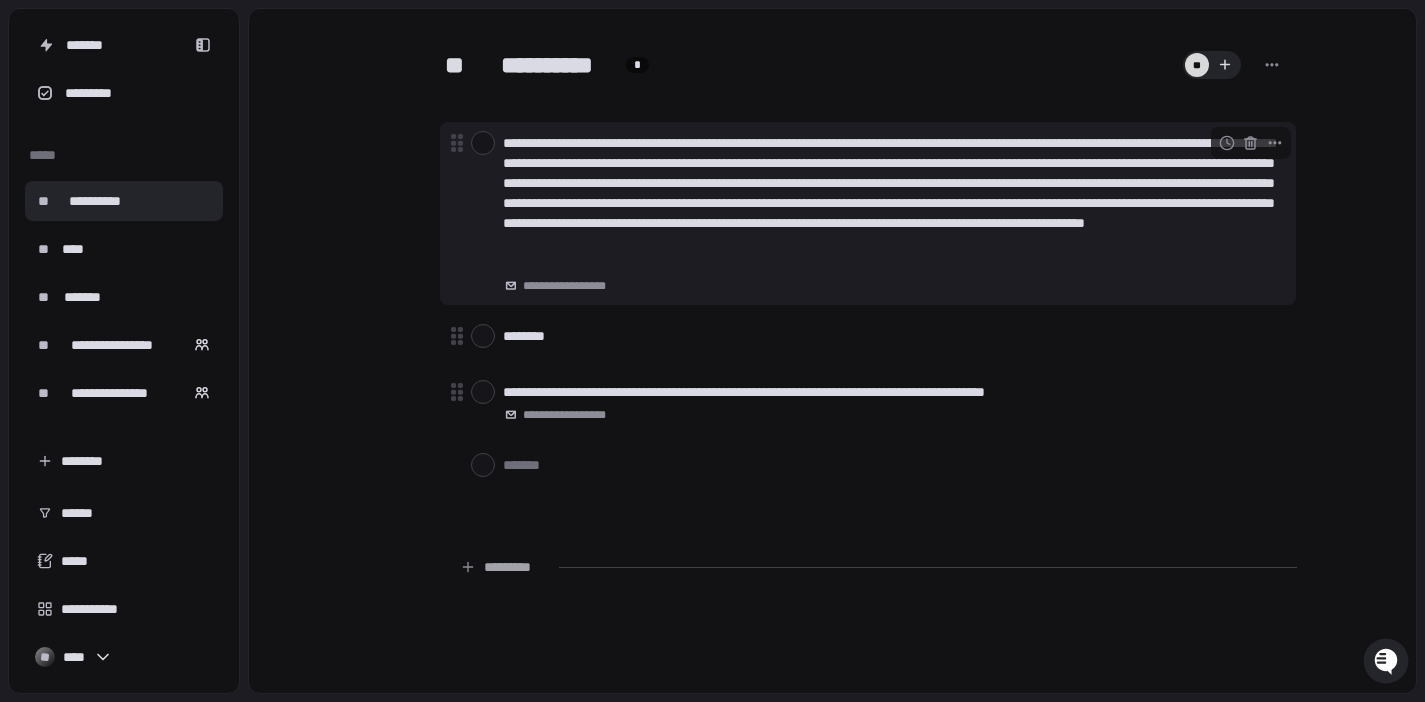 click at bounding box center (483, 143) 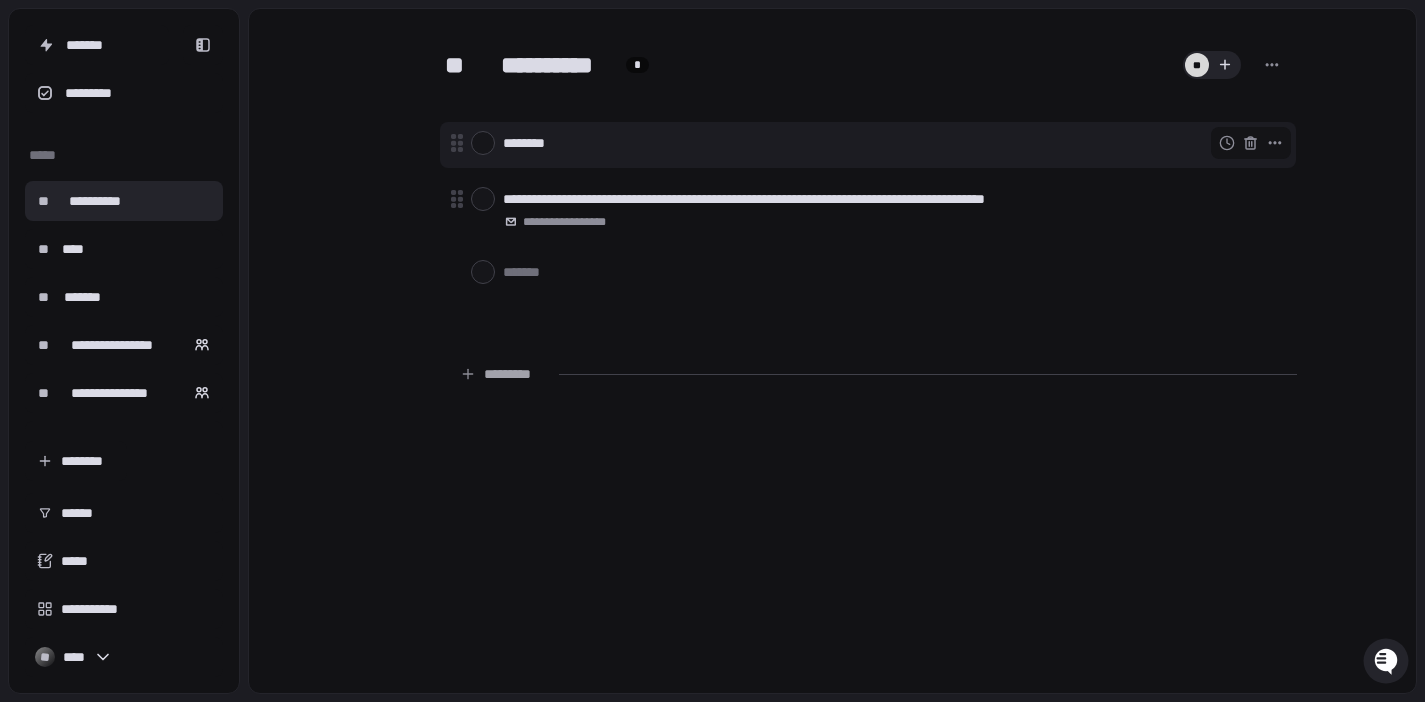 click at bounding box center [483, 143] 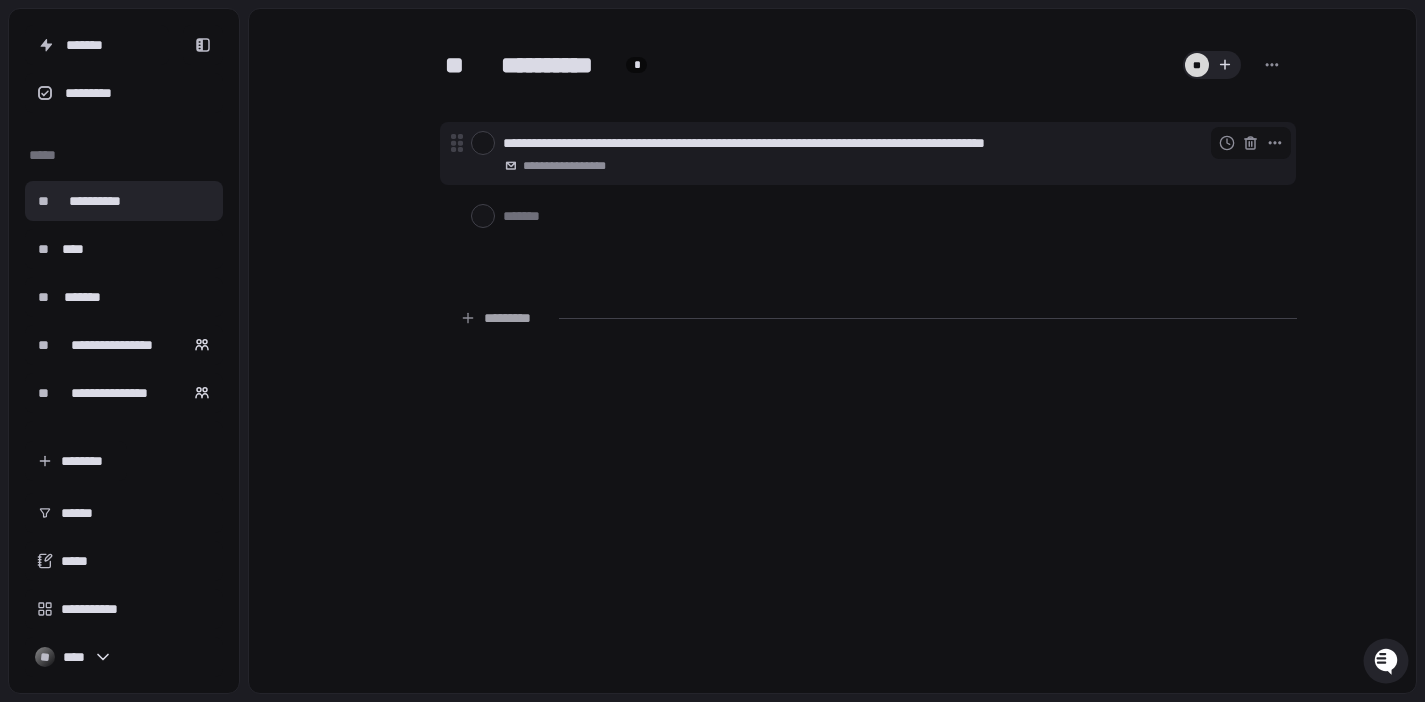 click at bounding box center (483, 143) 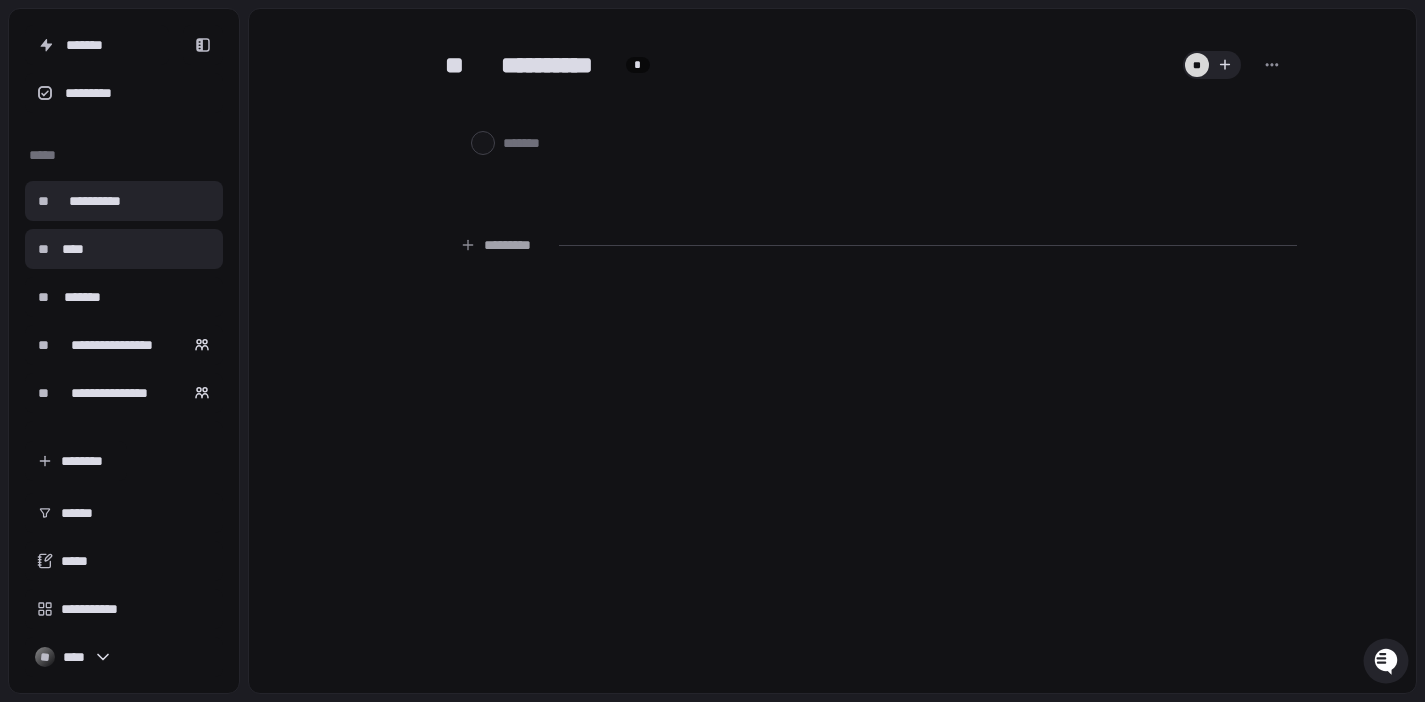 click on "****" at bounding box center (73, 249) 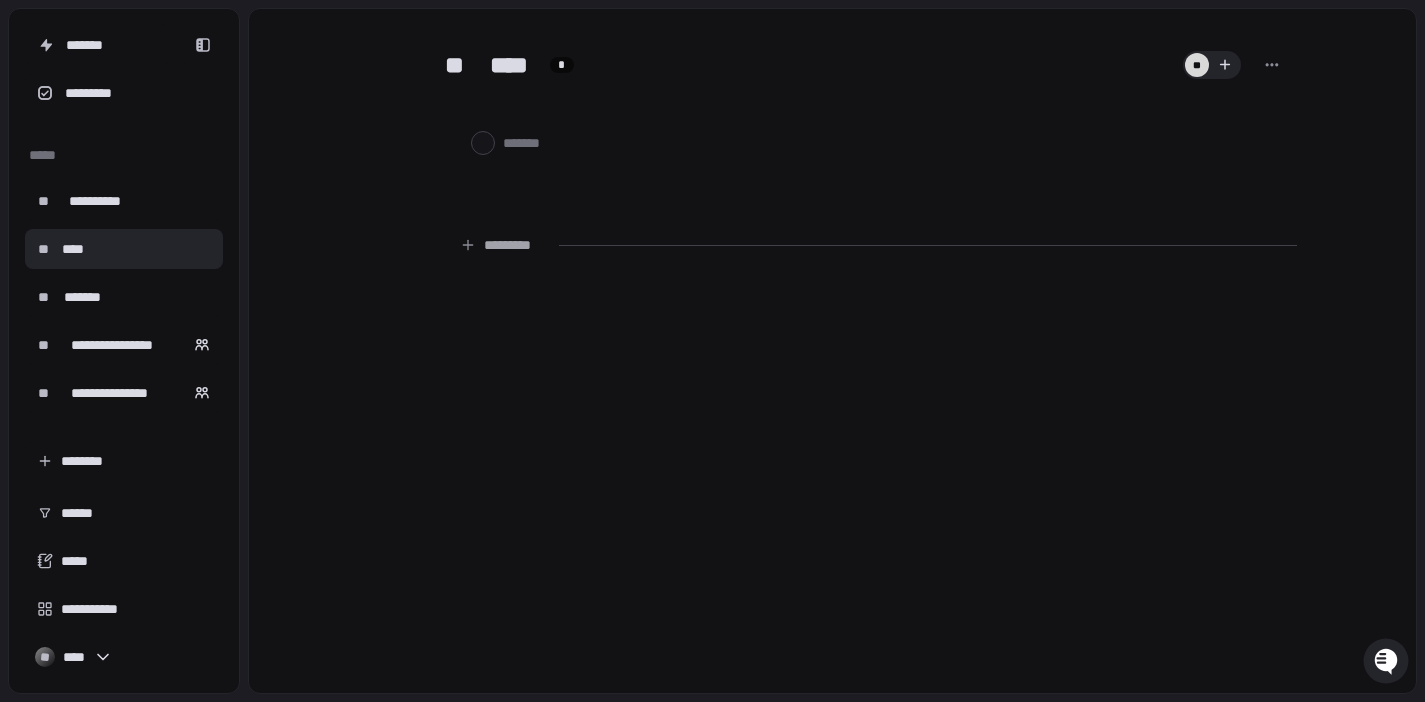 click on "****" at bounding box center (73, 249) 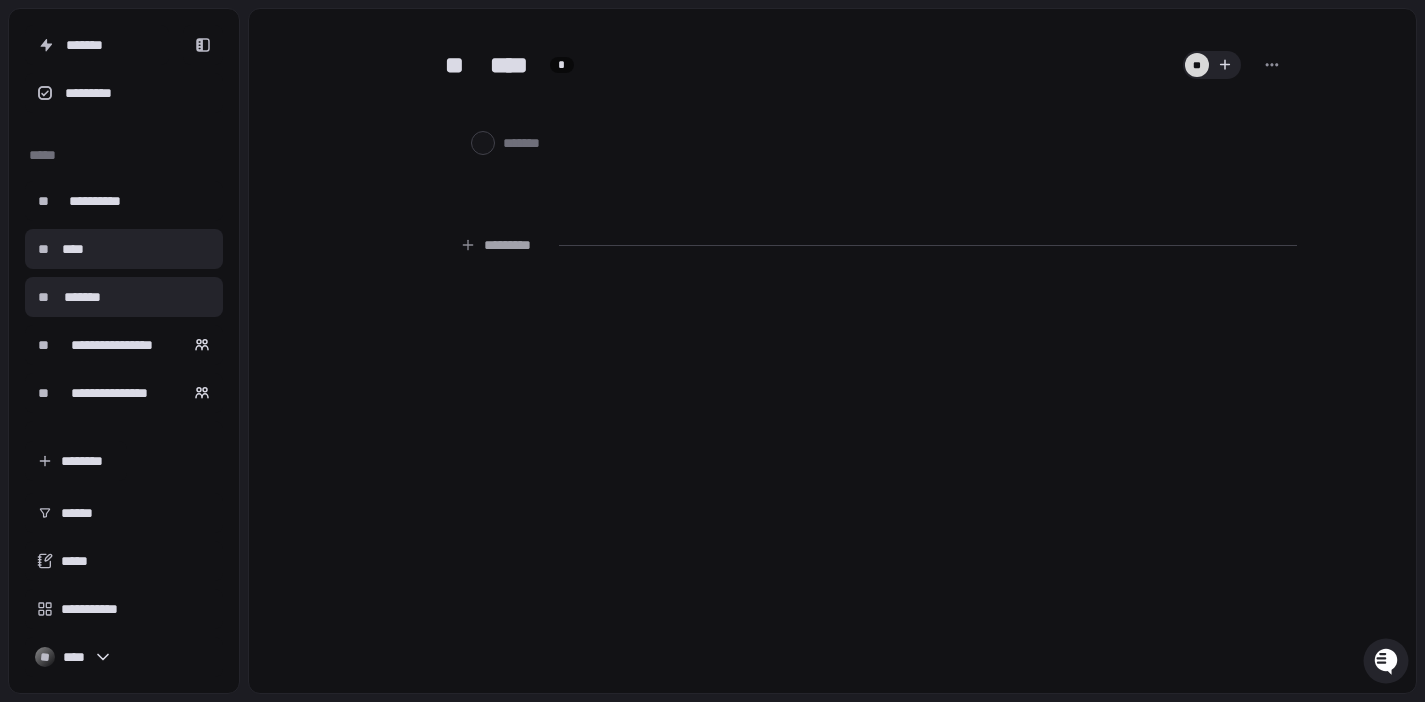 click on "*******" at bounding box center (83, 297) 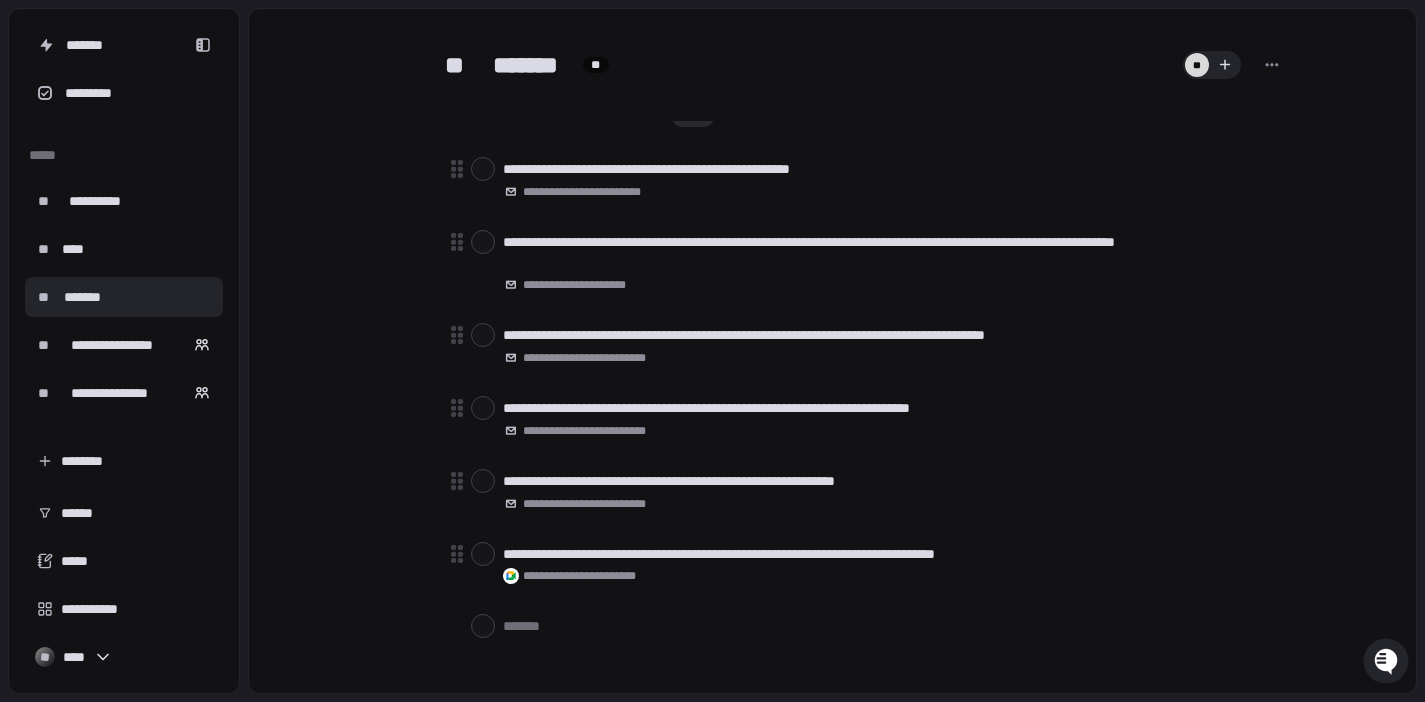 scroll, scrollTop: 400, scrollLeft: 0, axis: vertical 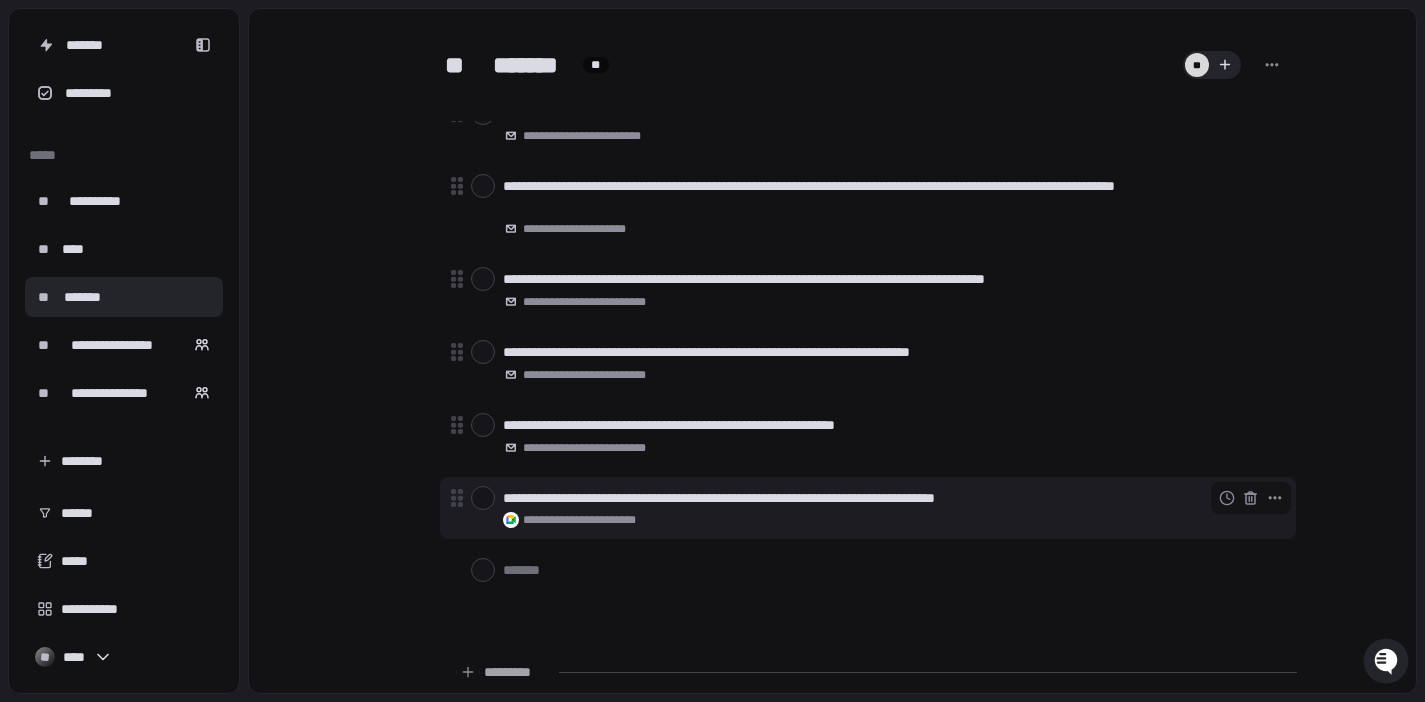 click at bounding box center [483, 498] 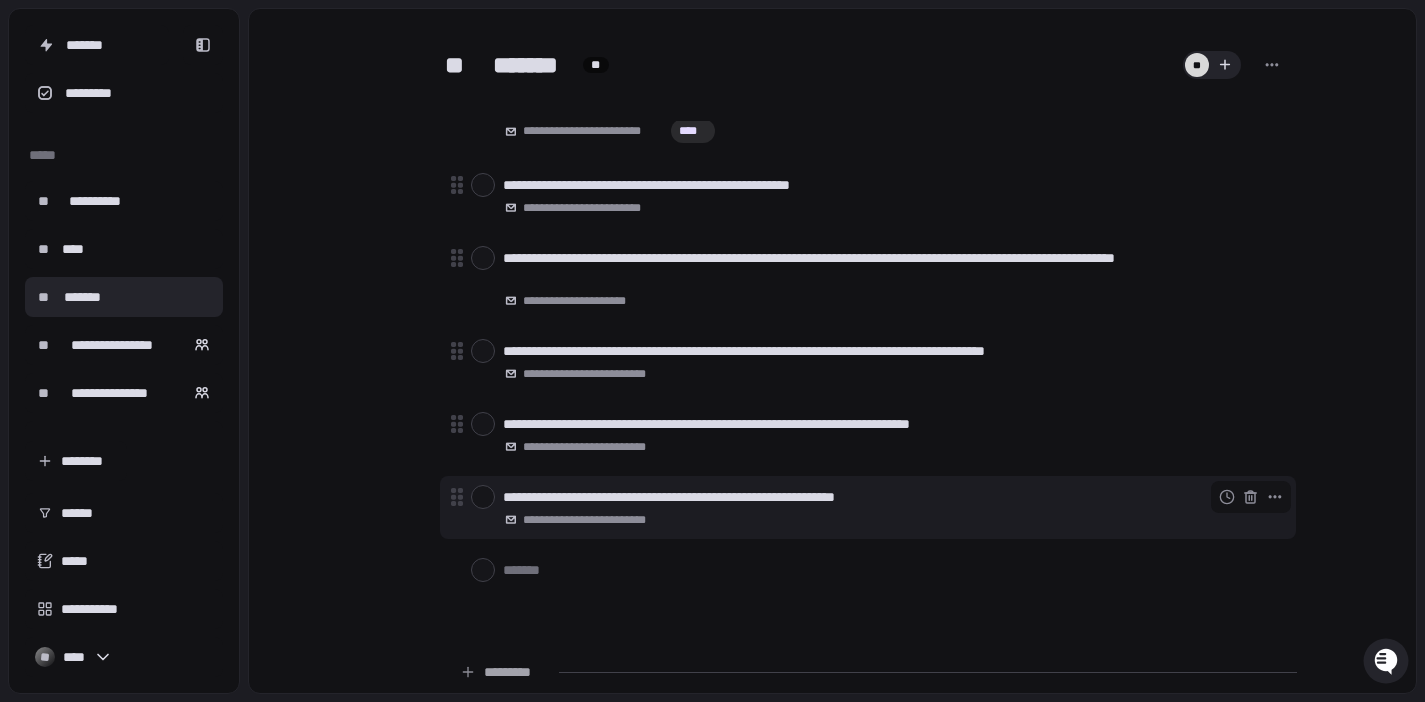 scroll, scrollTop: 328, scrollLeft: 0, axis: vertical 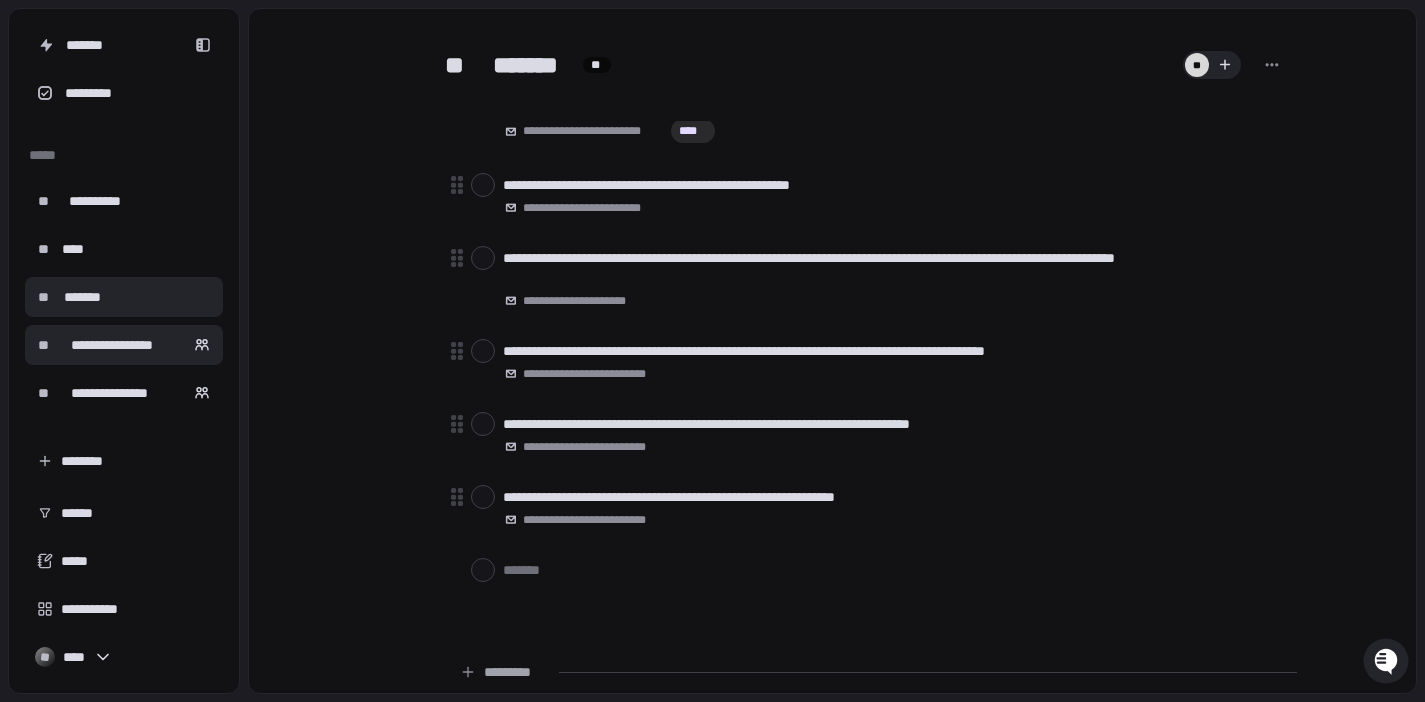 click on "**********" at bounding box center (112, 345) 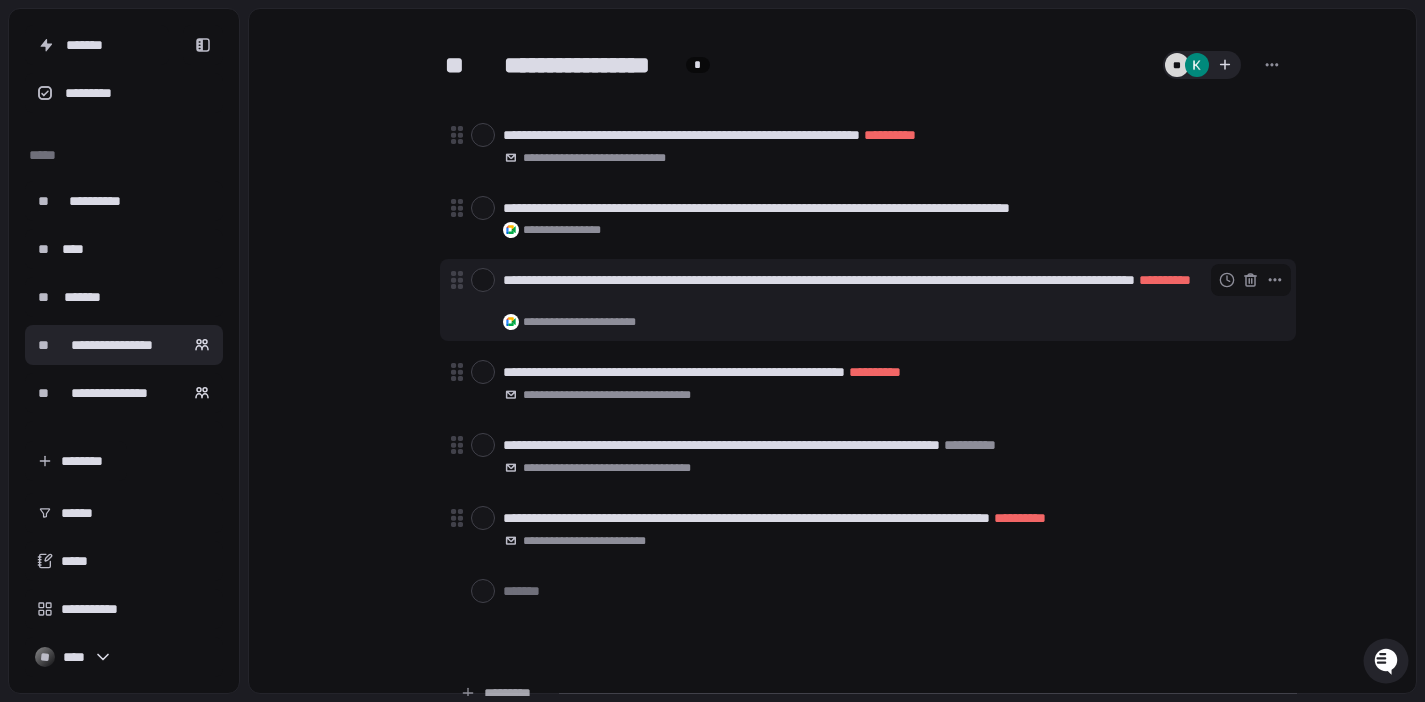 scroll, scrollTop: 214, scrollLeft: 0, axis: vertical 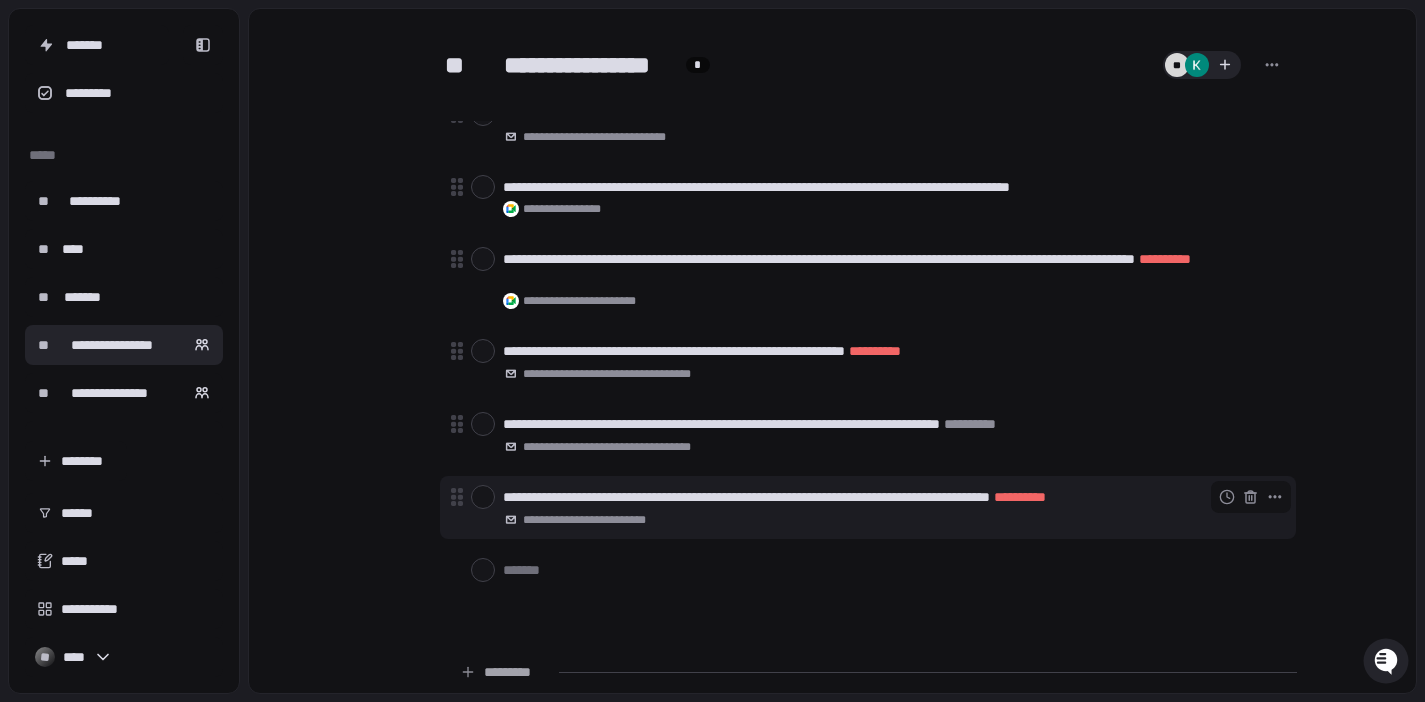click at bounding box center [483, 497] 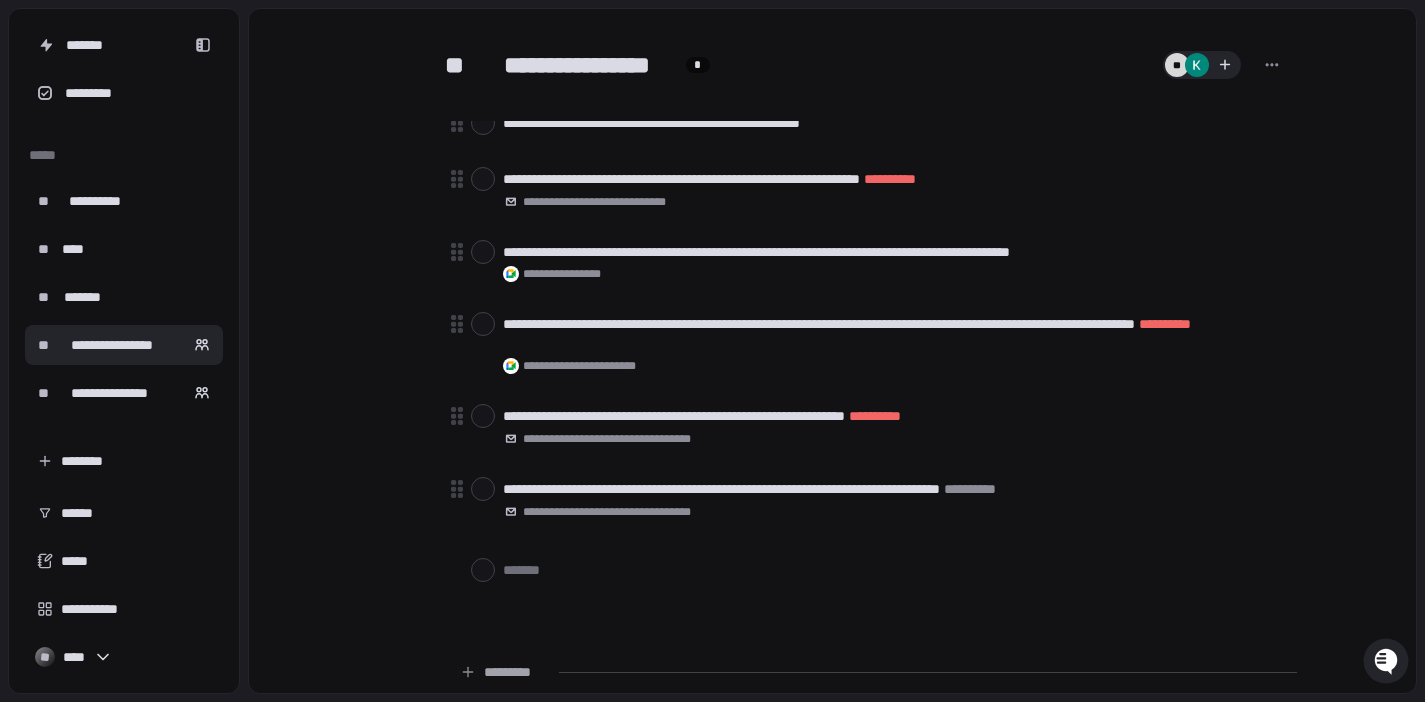 scroll, scrollTop: 141, scrollLeft: 0, axis: vertical 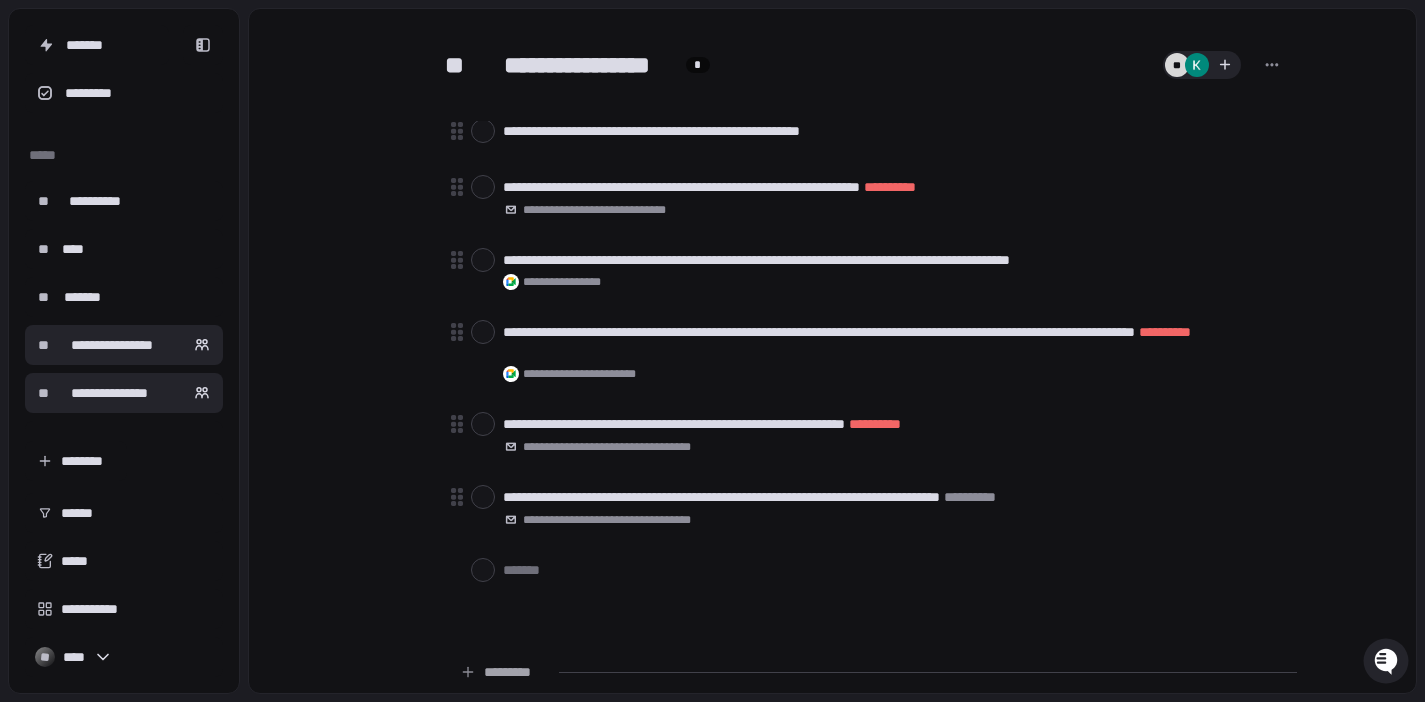 click on "**********" at bounding box center [109, 393] 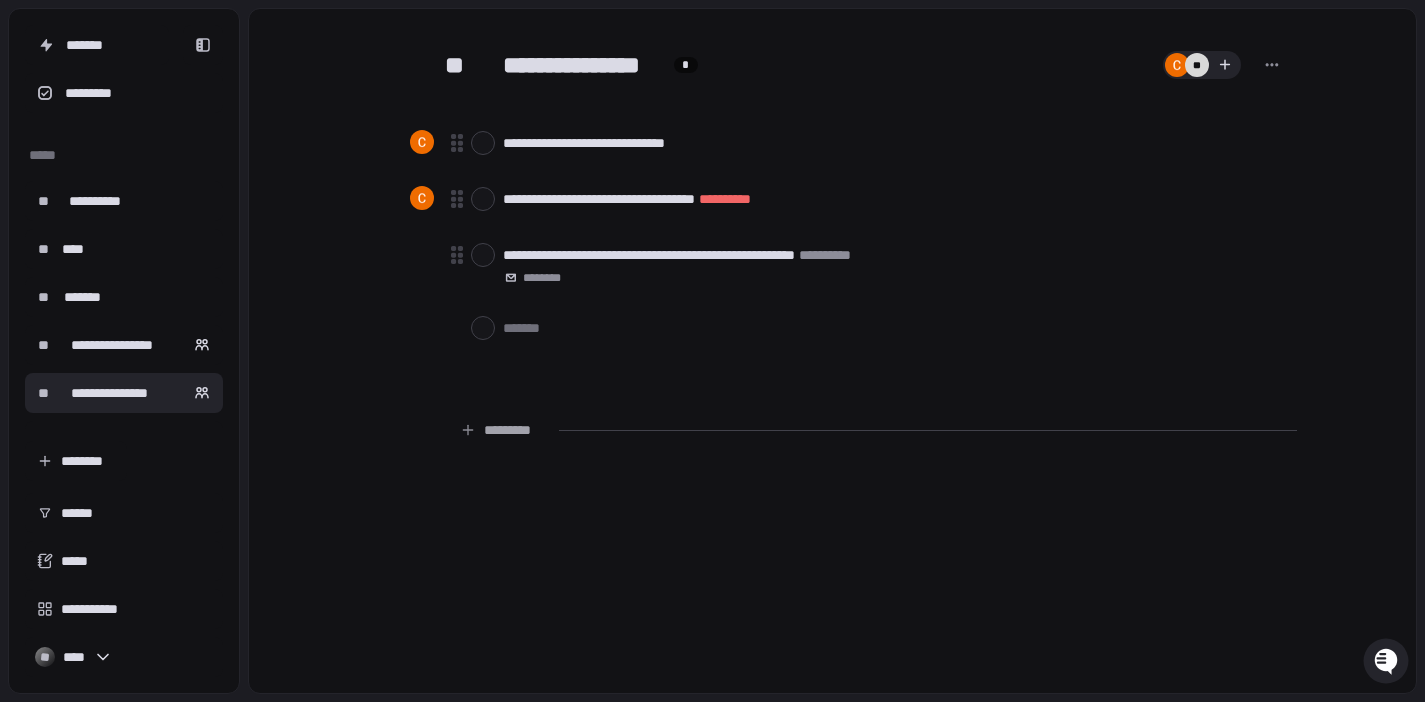scroll, scrollTop: 76, scrollLeft: 0, axis: vertical 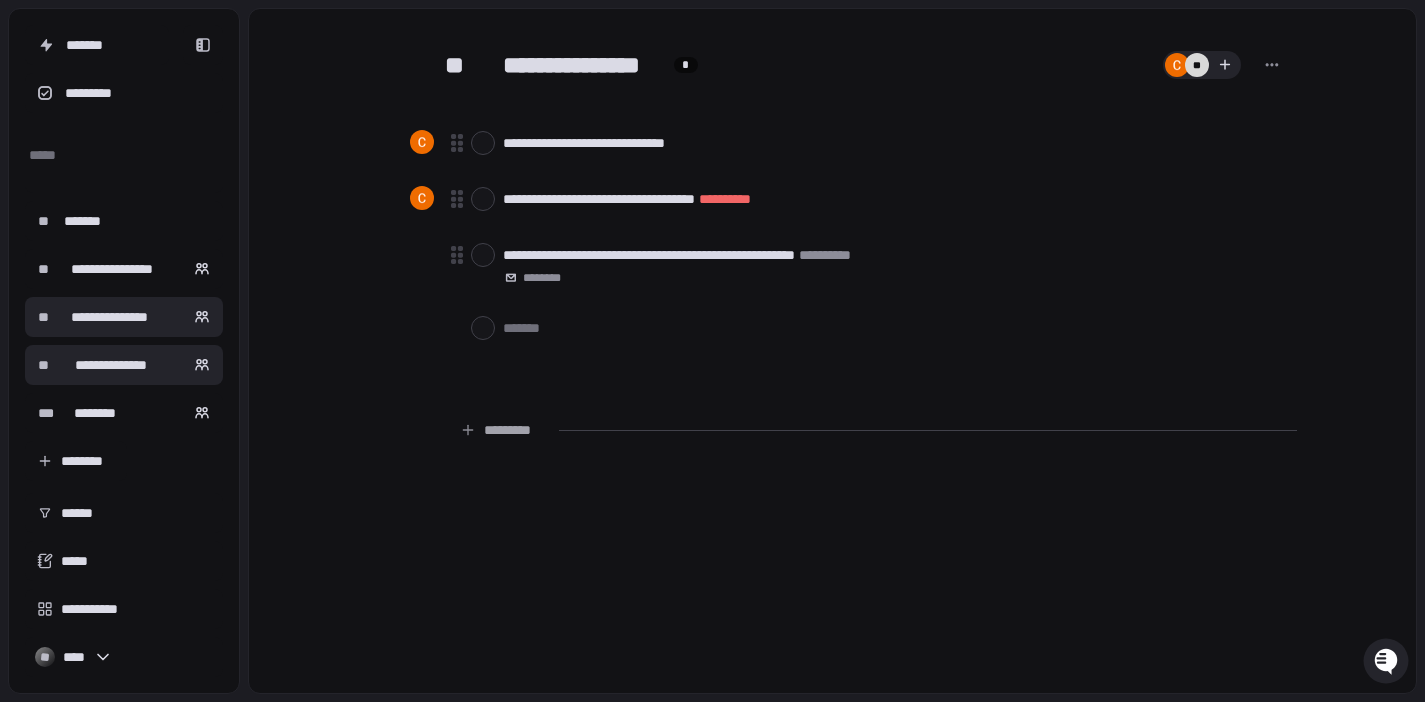 click on "**********" at bounding box center (111, 365) 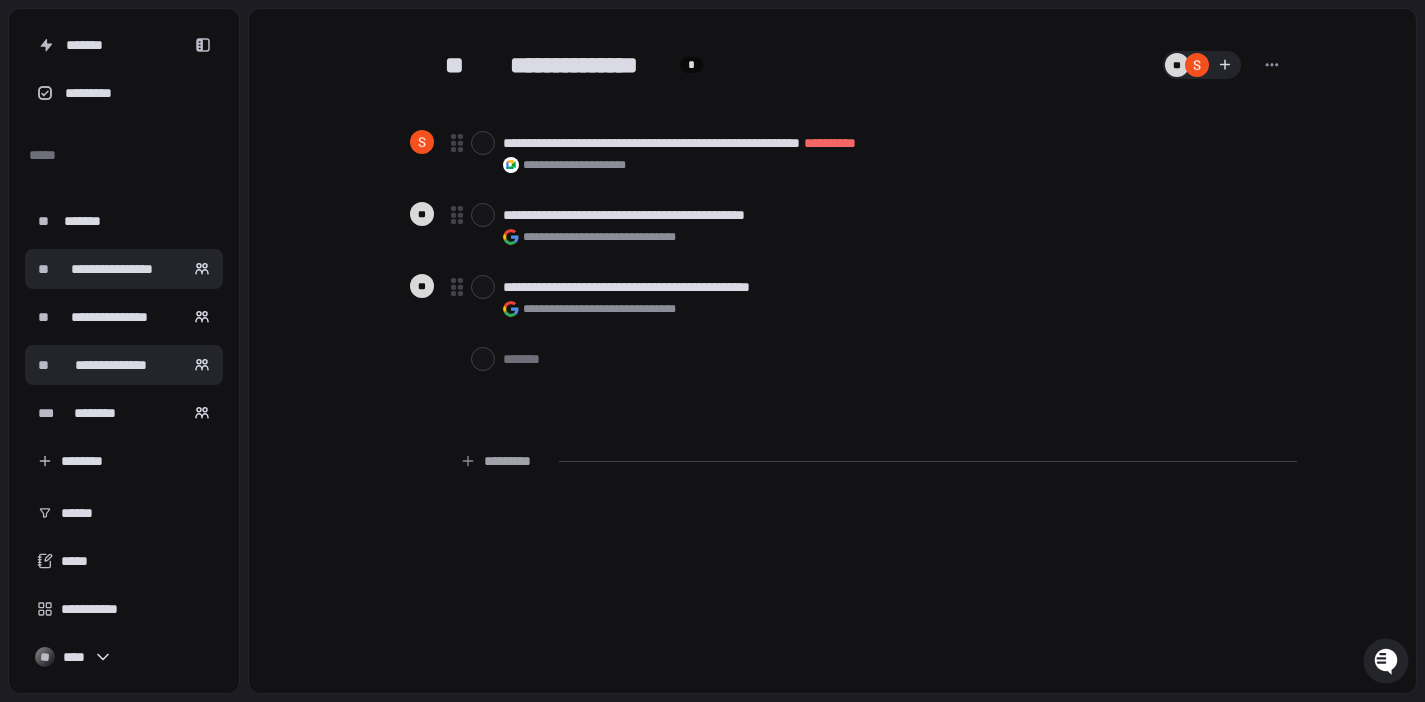 click on "**********" at bounding box center [112, 269] 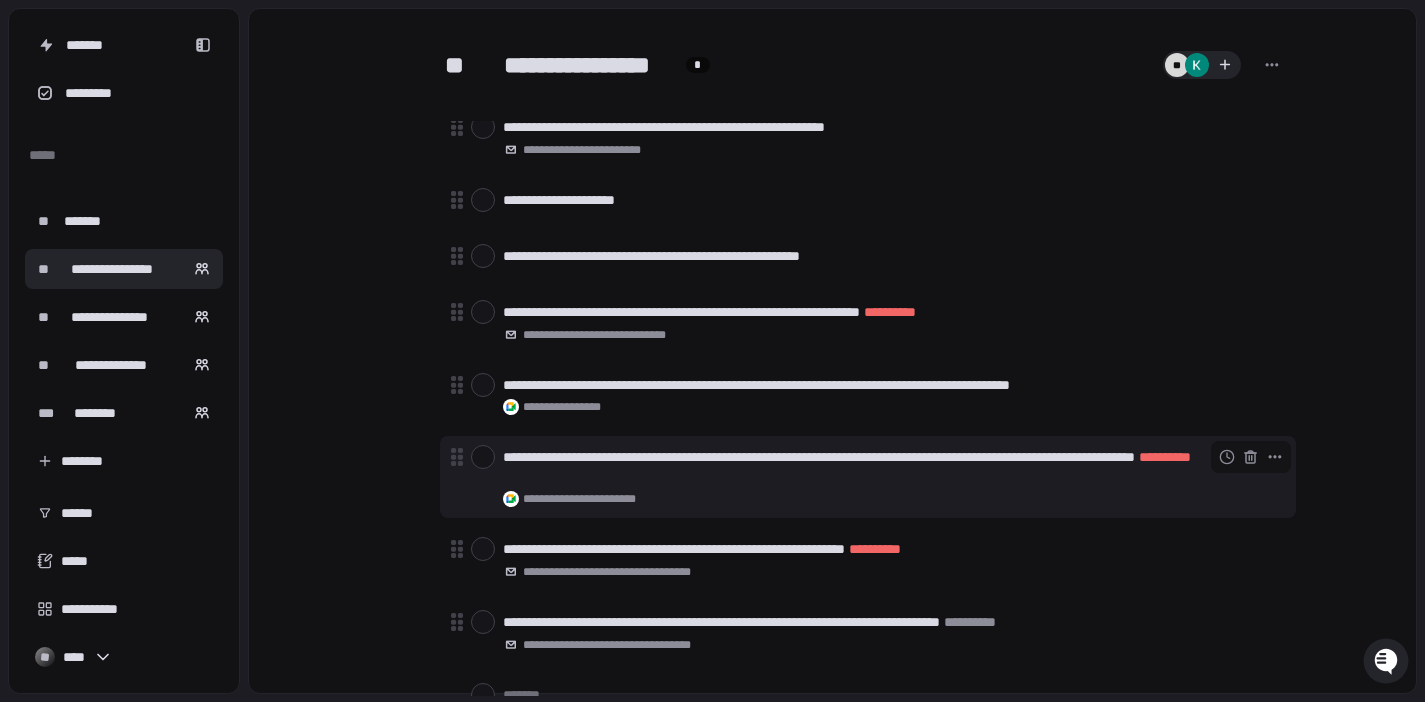scroll, scrollTop: 0, scrollLeft: 0, axis: both 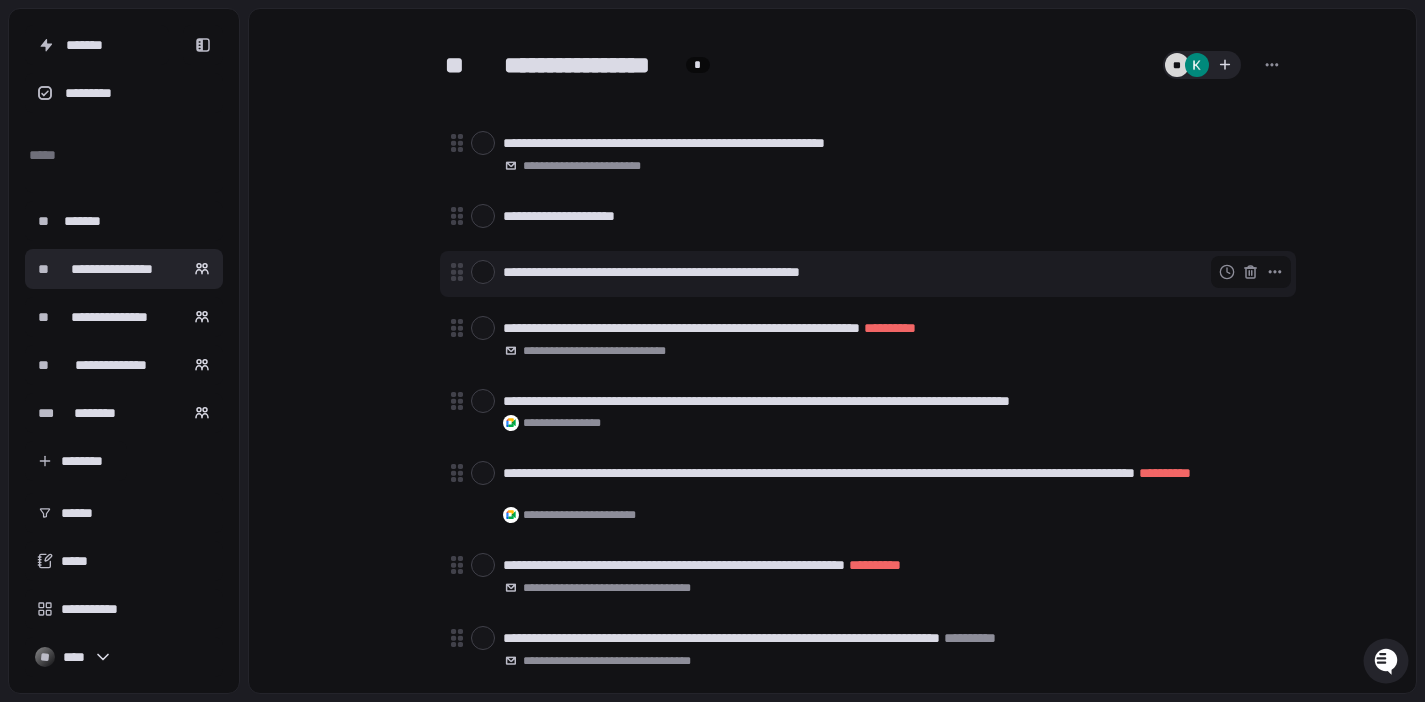 type on "*" 